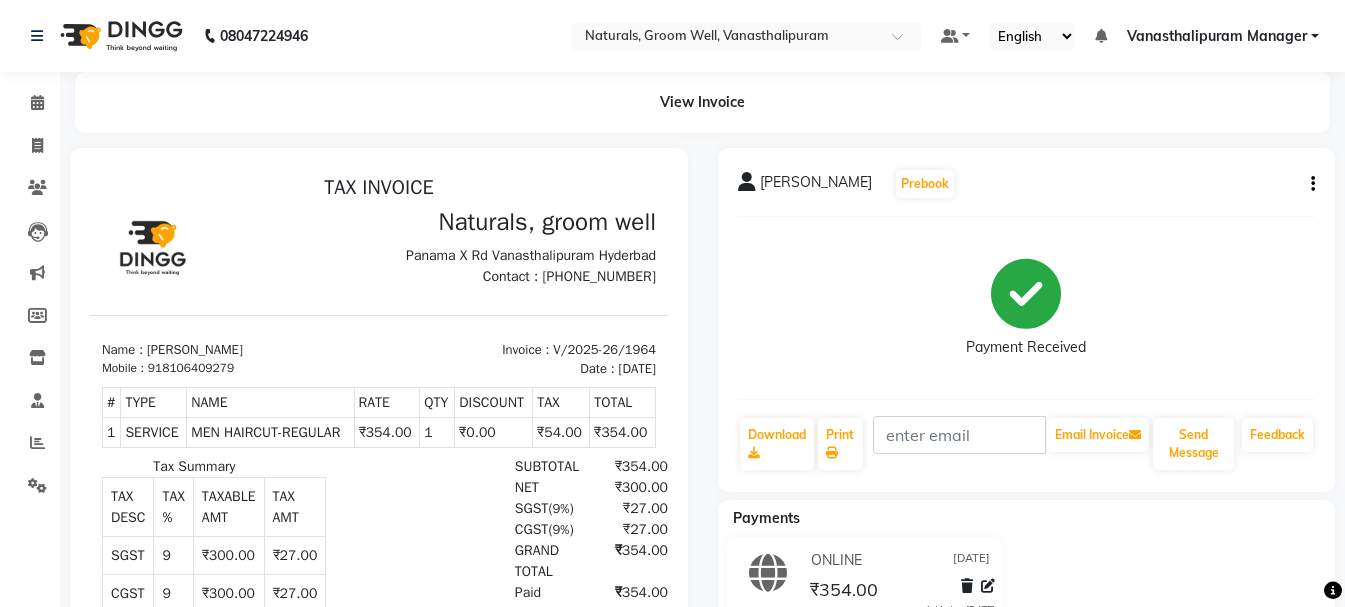 scroll, scrollTop: 0, scrollLeft: 0, axis: both 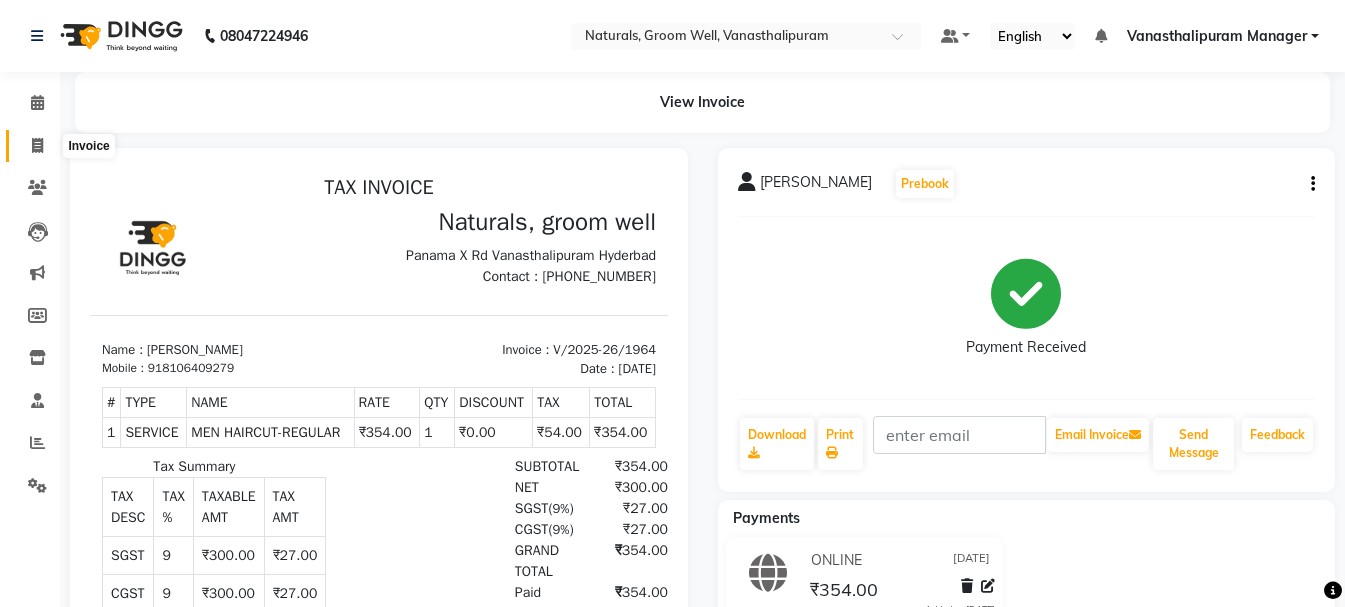 drag, startPoint x: 28, startPoint y: 135, endPoint x: 89, endPoint y: 160, distance: 65.9242 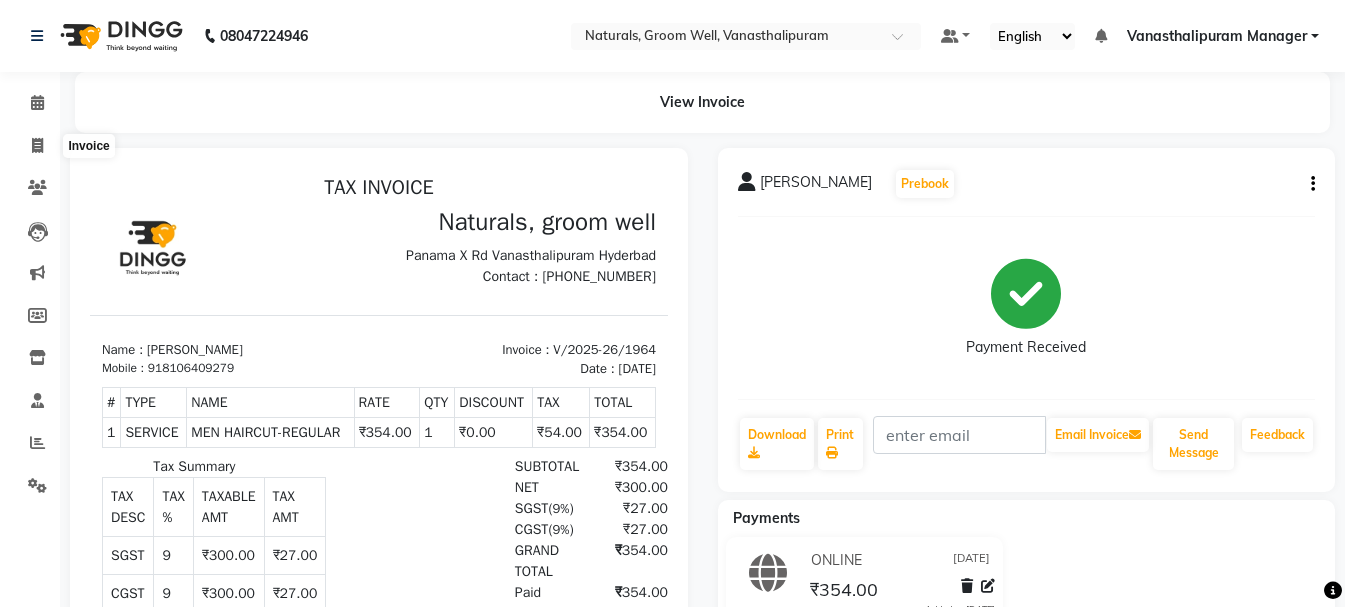 select on "5859" 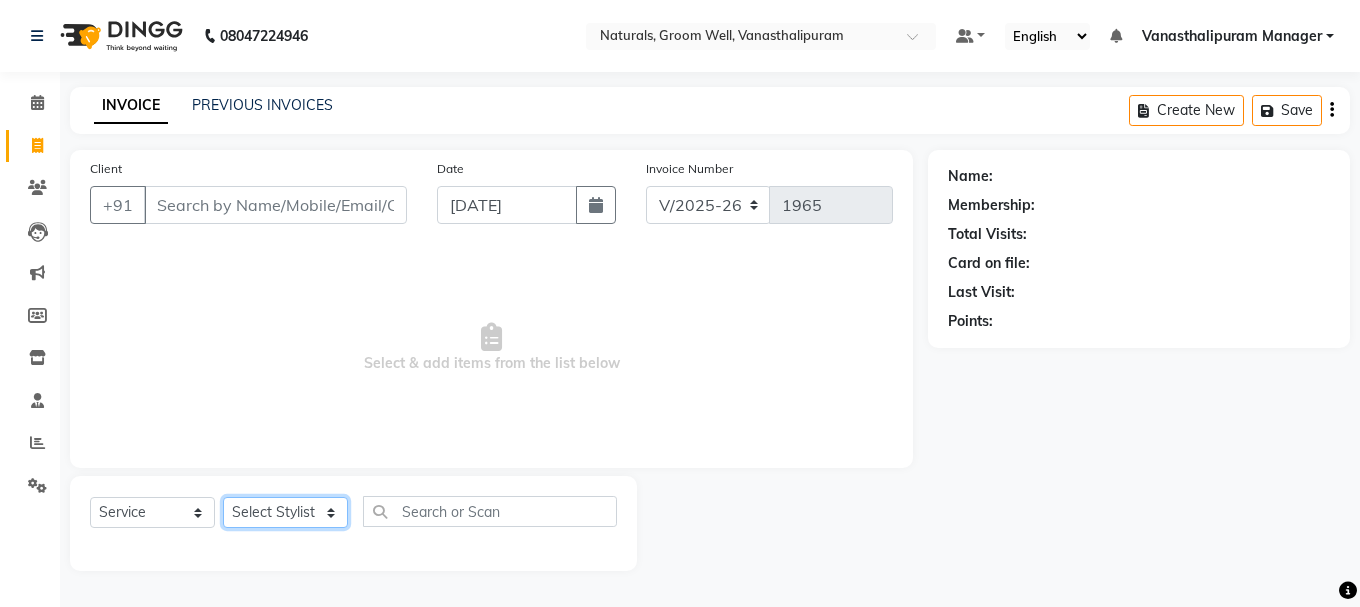click on "Select Stylist" 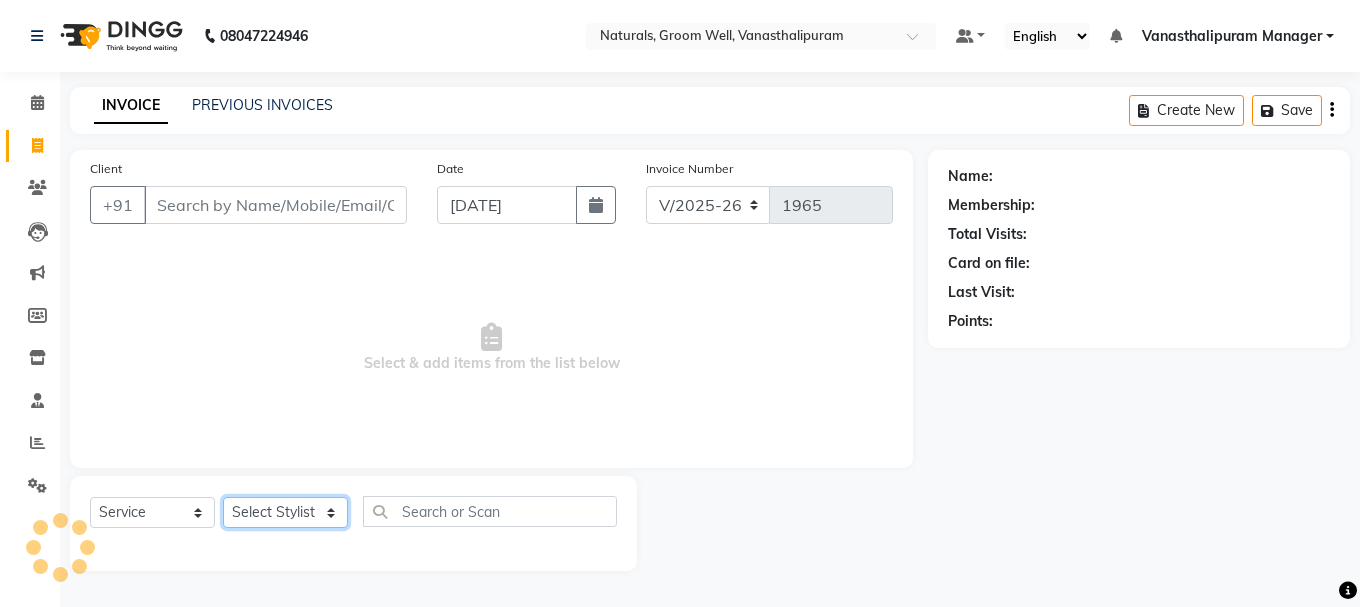 click on "Select Stylist [PERSON_NAME] kiran [PERSON_NAME] [PERSON_NAME] [PERSON_NAME] [PERSON_NAME] sandhya Vanasthalipuram Manager vinay" 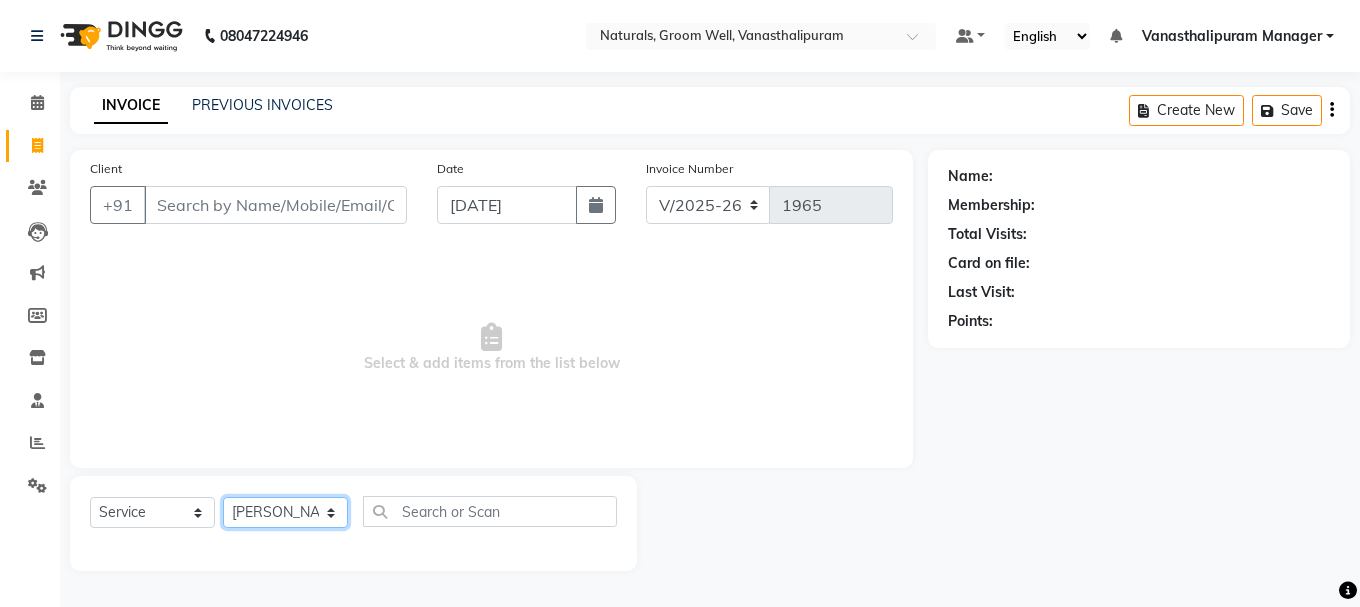 click on "Select Stylist [PERSON_NAME] kiran [PERSON_NAME] [PERSON_NAME] [PERSON_NAME] [PERSON_NAME] sandhya Vanasthalipuram Manager vinay" 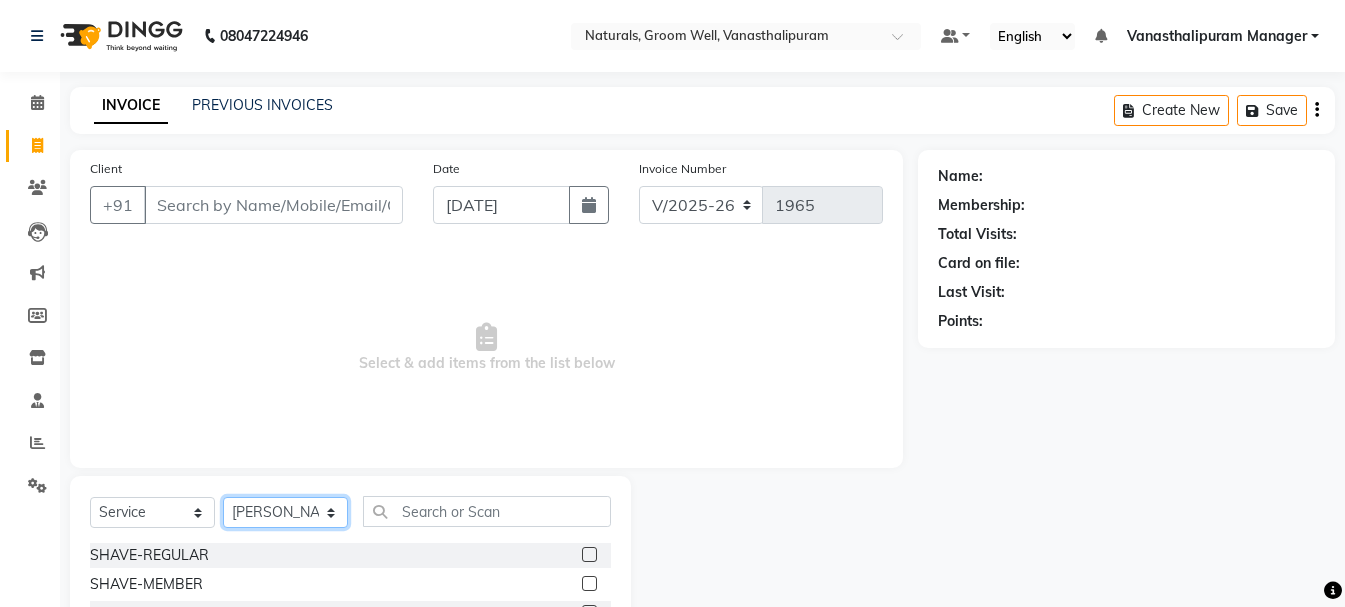 click on "Select Stylist [PERSON_NAME] kiran [PERSON_NAME] [PERSON_NAME] [PERSON_NAME] [PERSON_NAME] sandhya Vanasthalipuram Manager vinay" 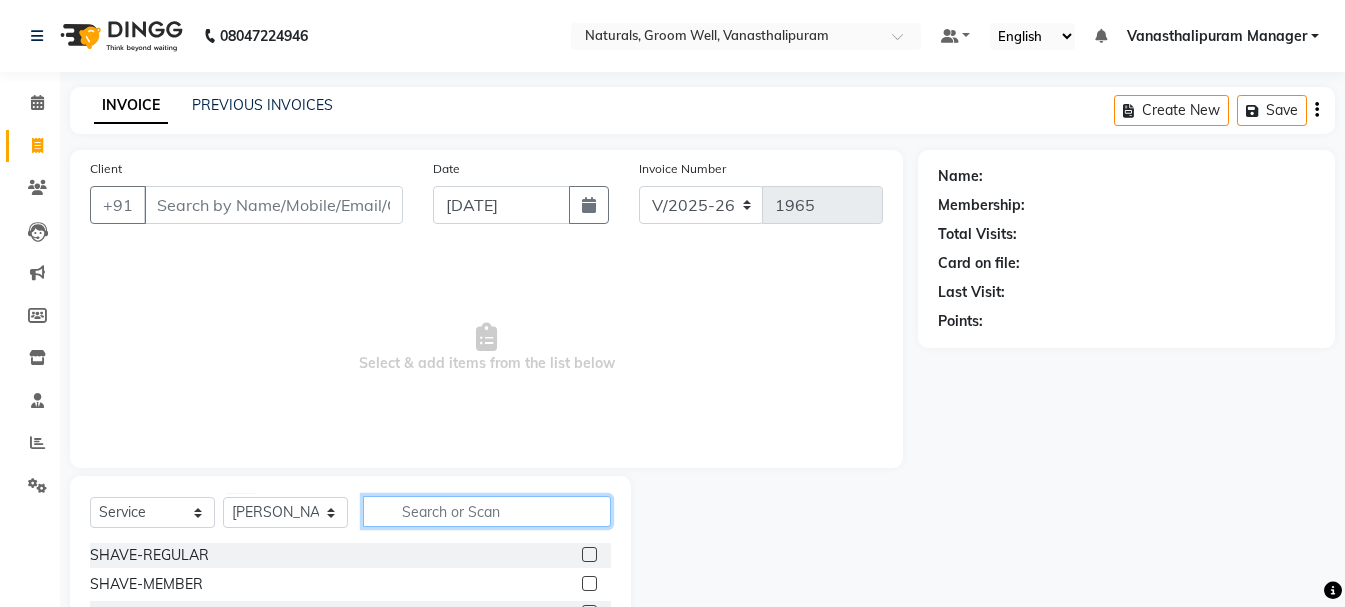 click 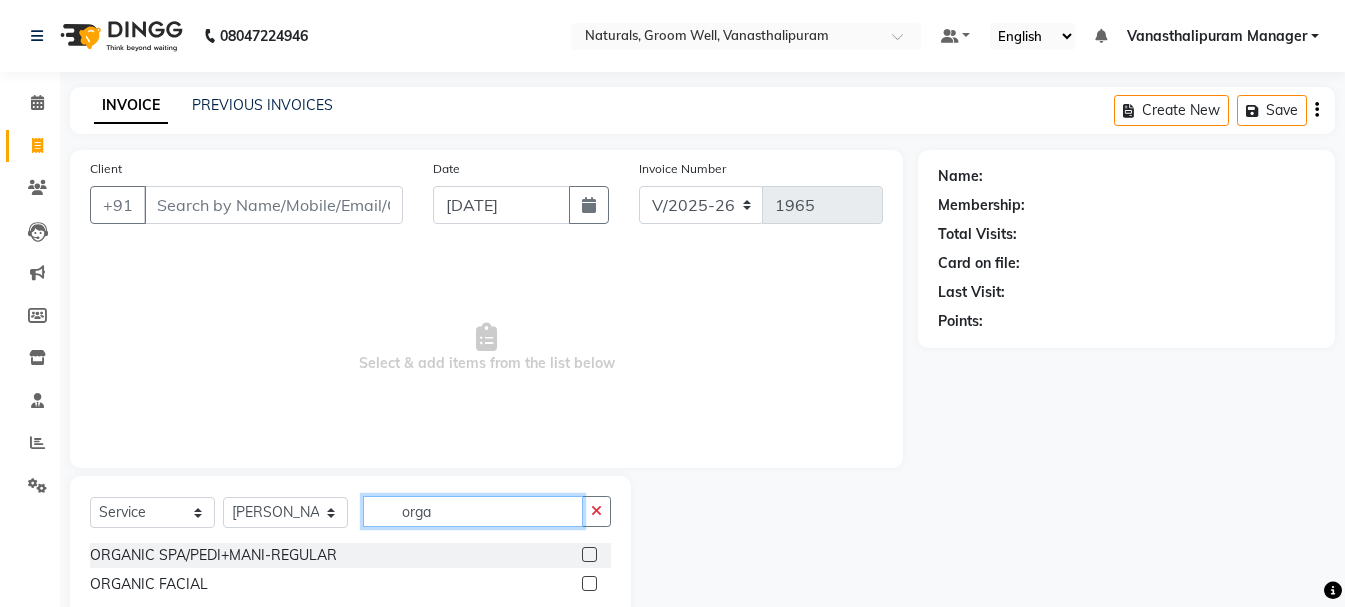 type on "orga" 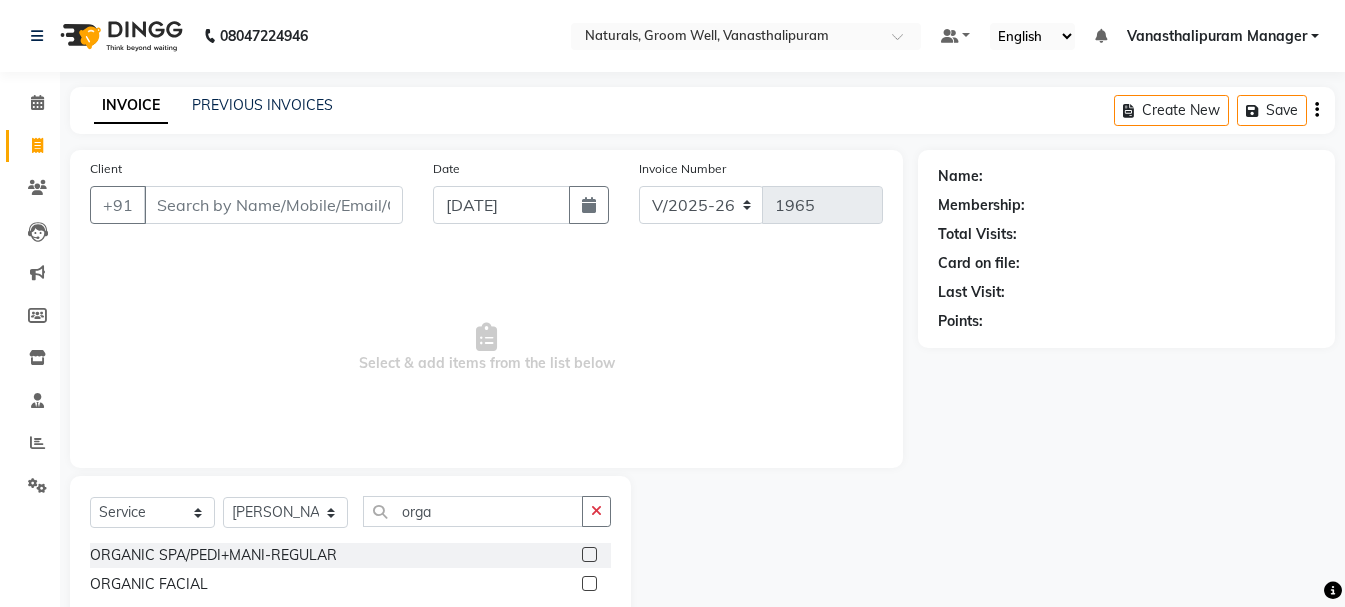 click 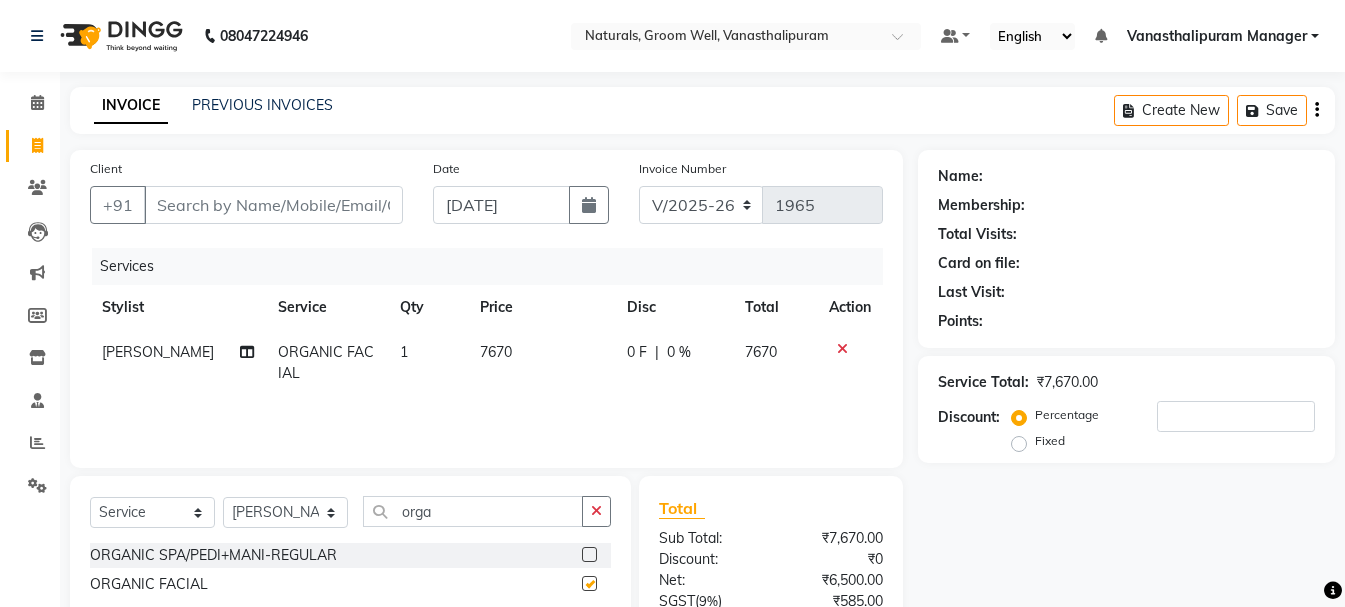 checkbox on "false" 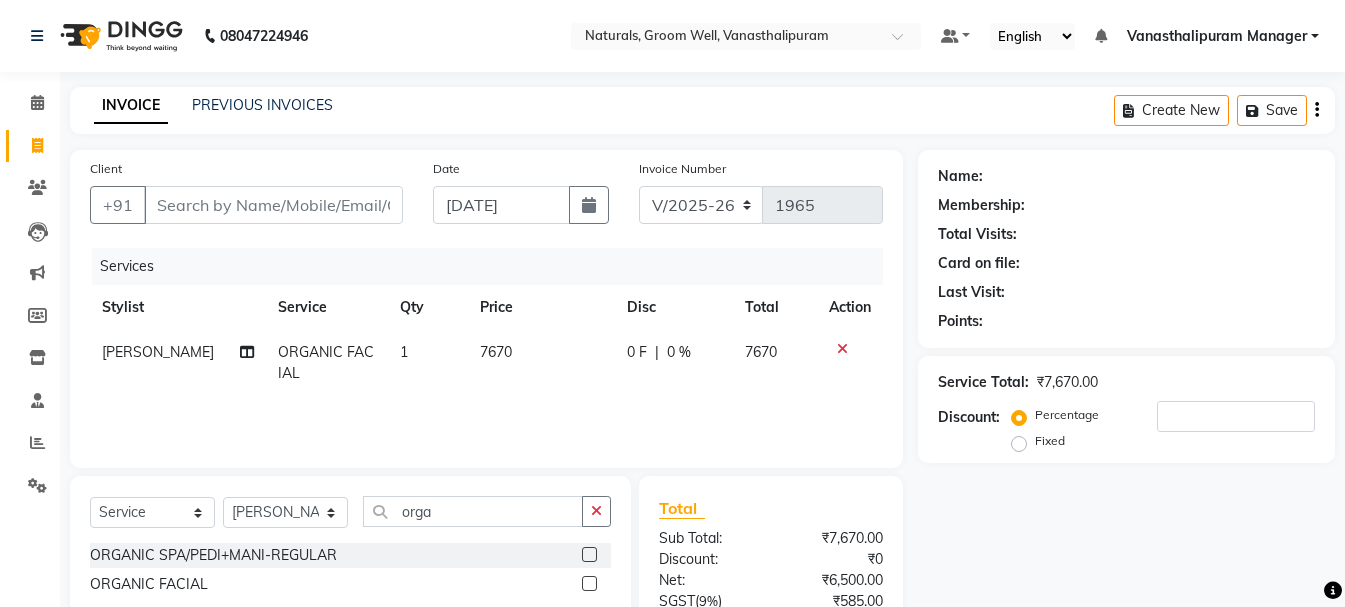 click on "7670" 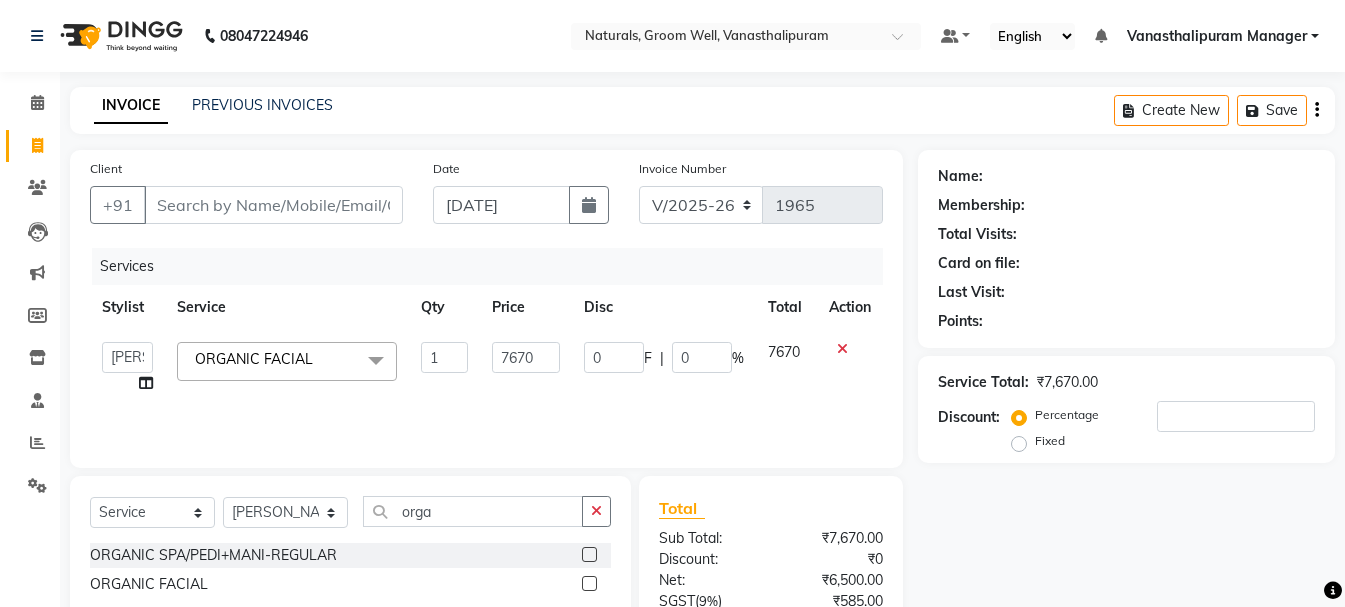 click on "7670" 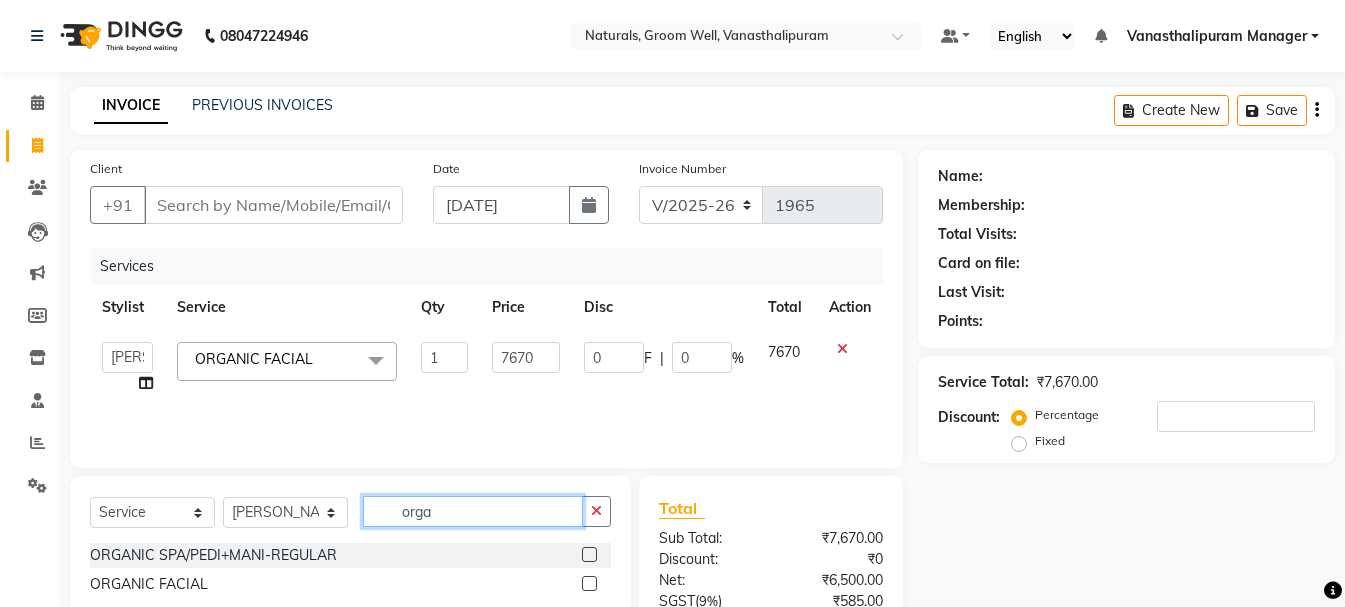 click on "orga" 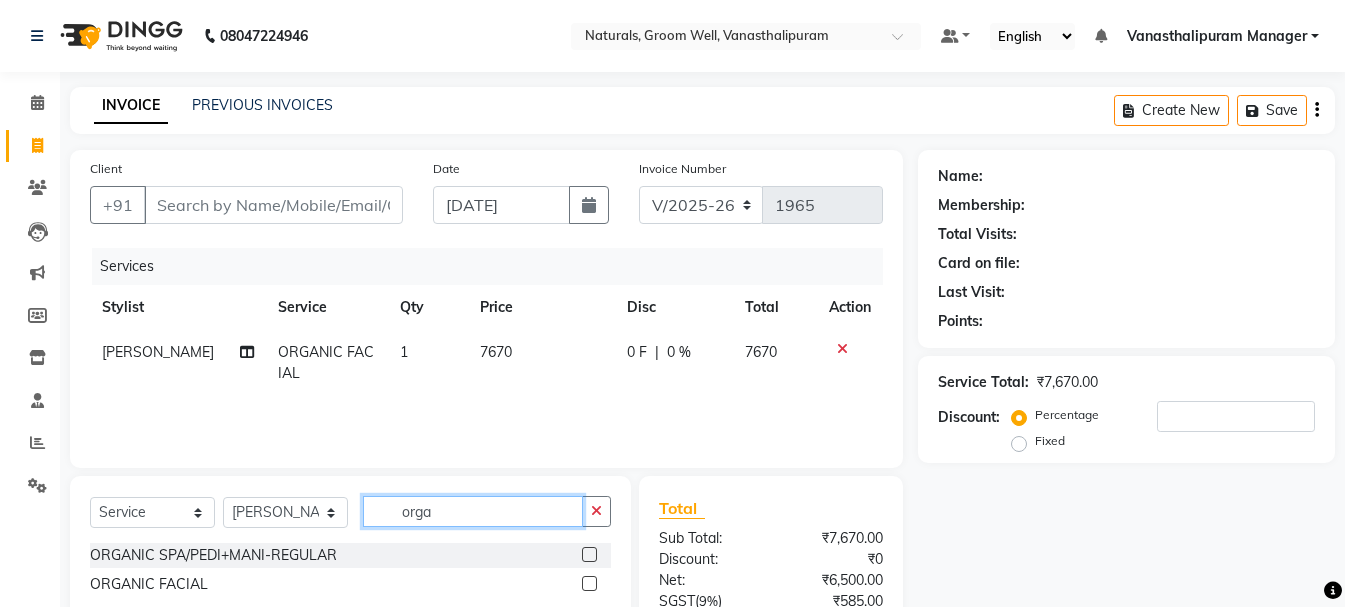 drag, startPoint x: 468, startPoint y: 509, endPoint x: 457, endPoint y: 546, distance: 38.600517 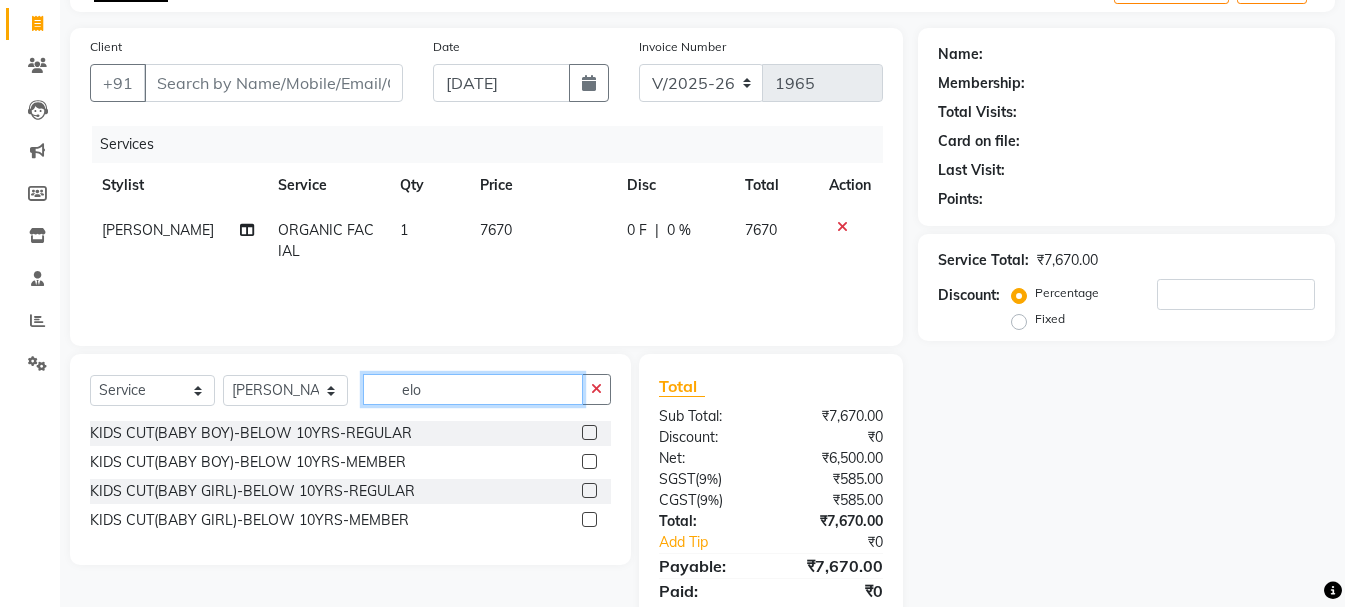 scroll, scrollTop: 193, scrollLeft: 0, axis: vertical 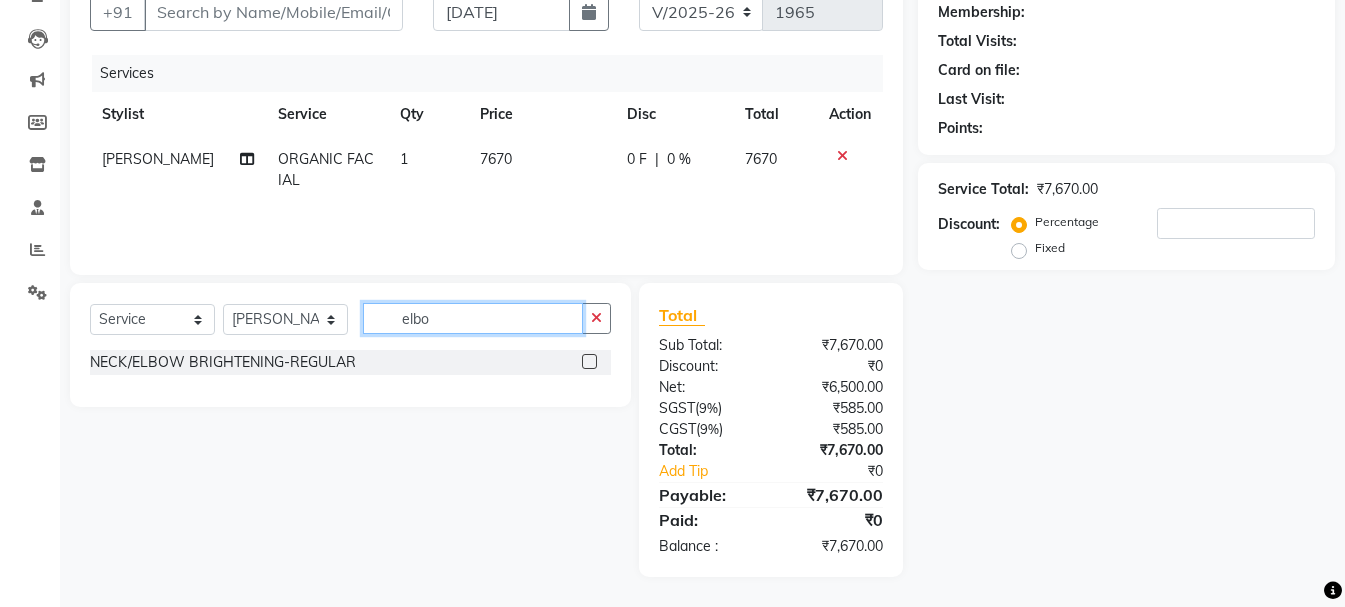 type on "elbo" 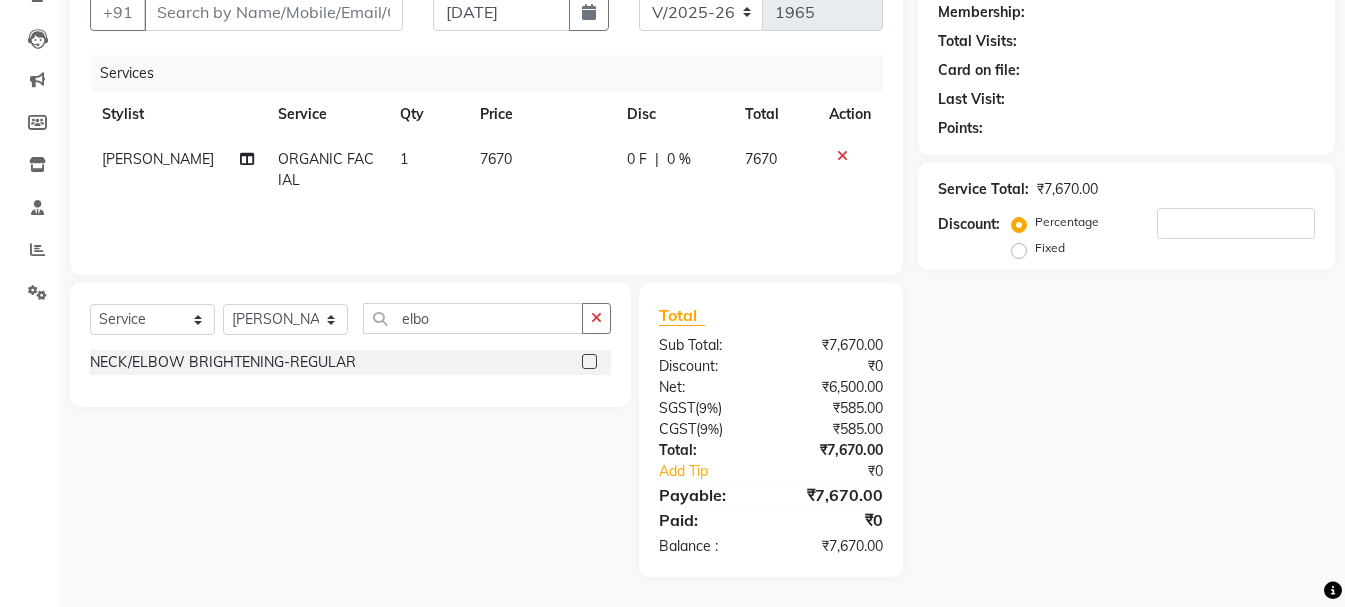 click 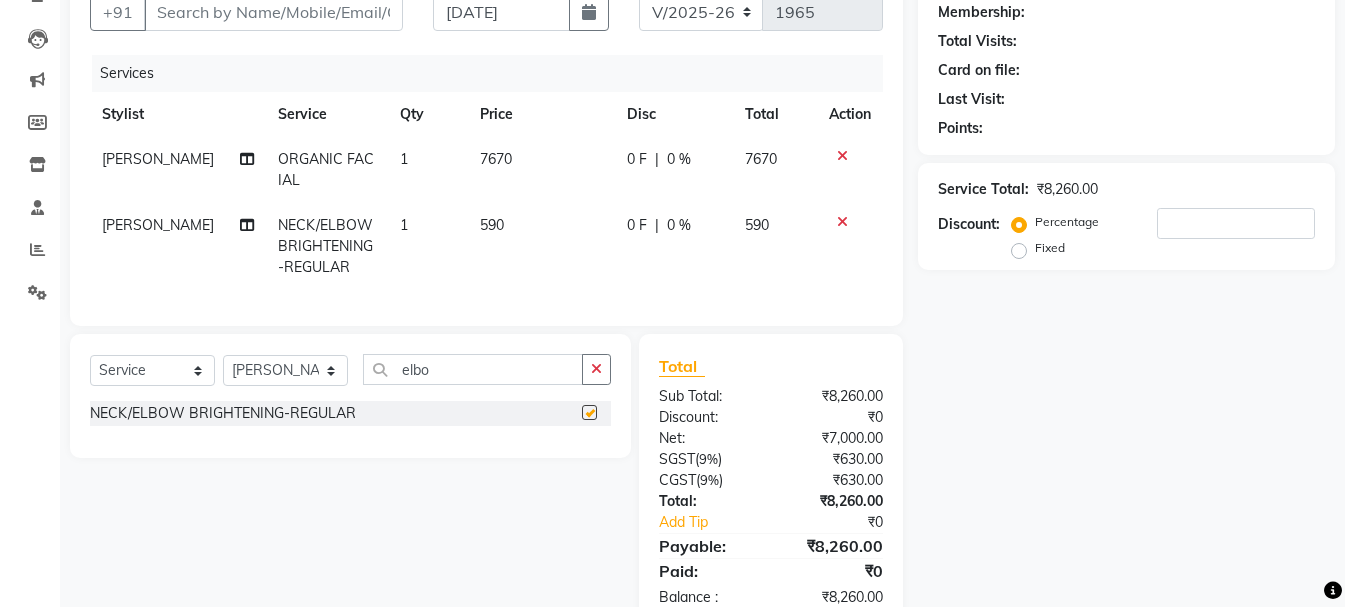 checkbox on "false" 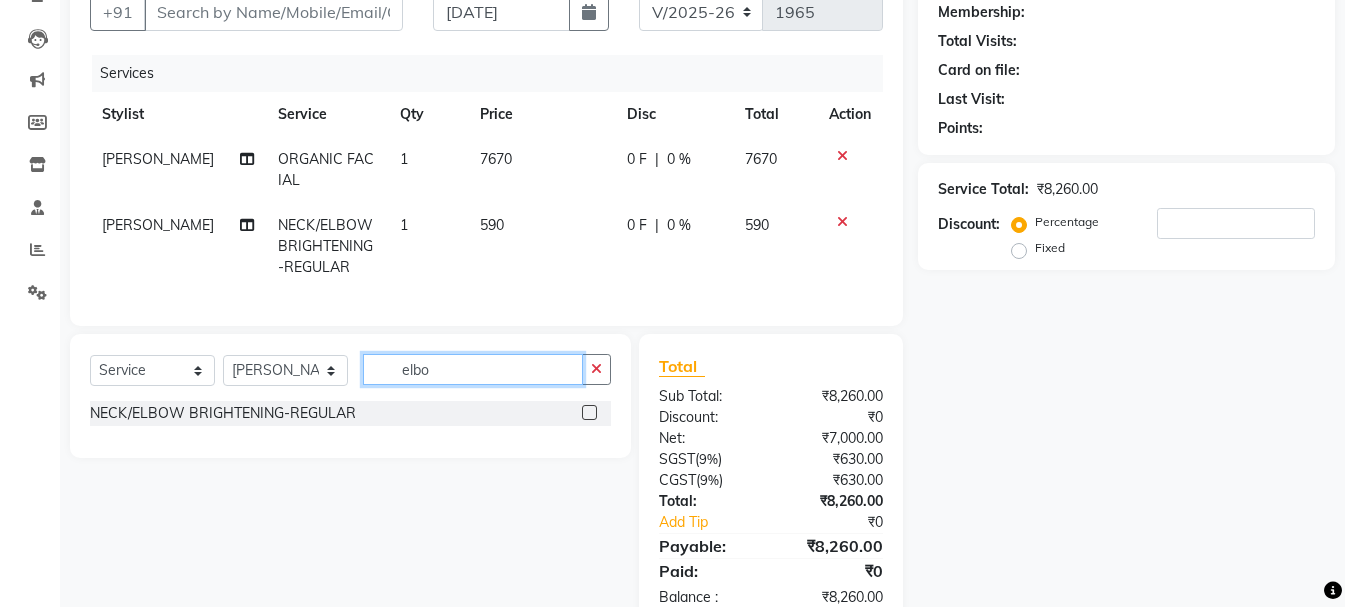 click on "elbo" 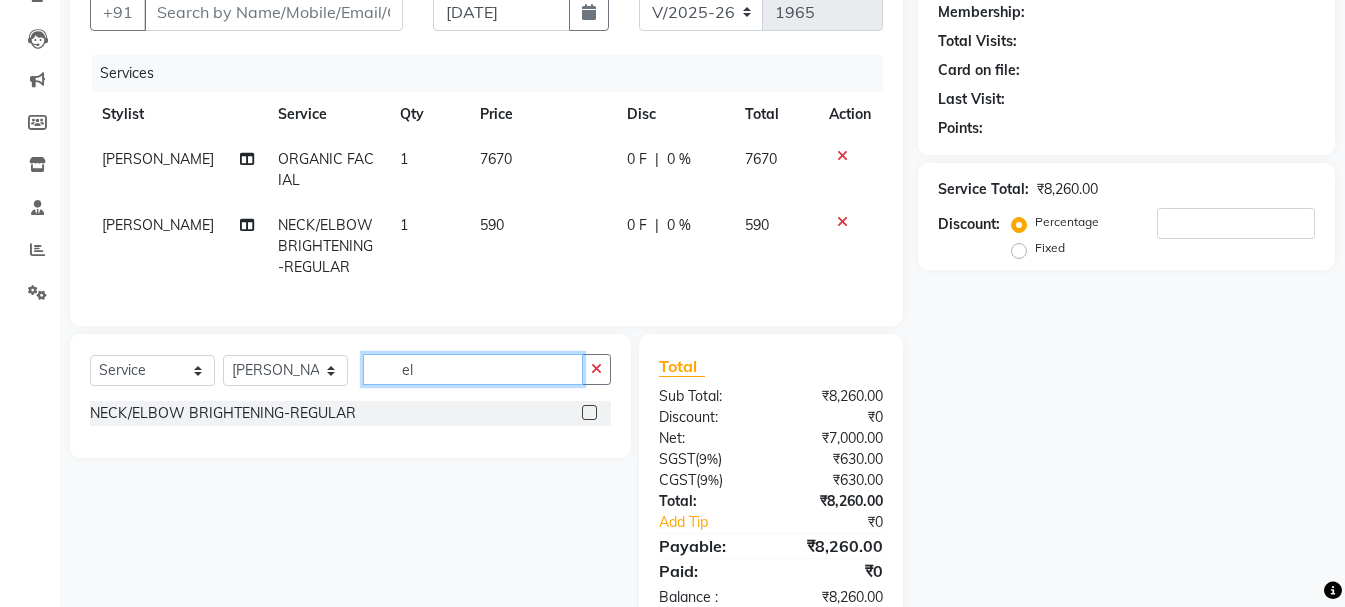 type on "e" 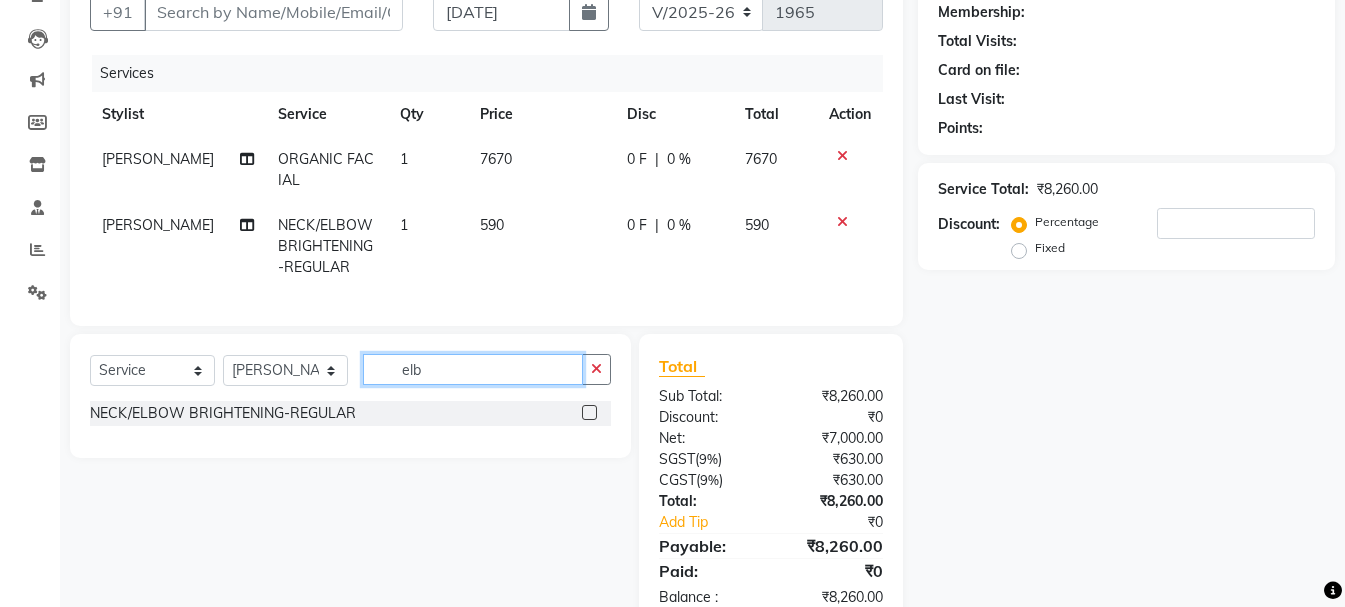 type on "elb" 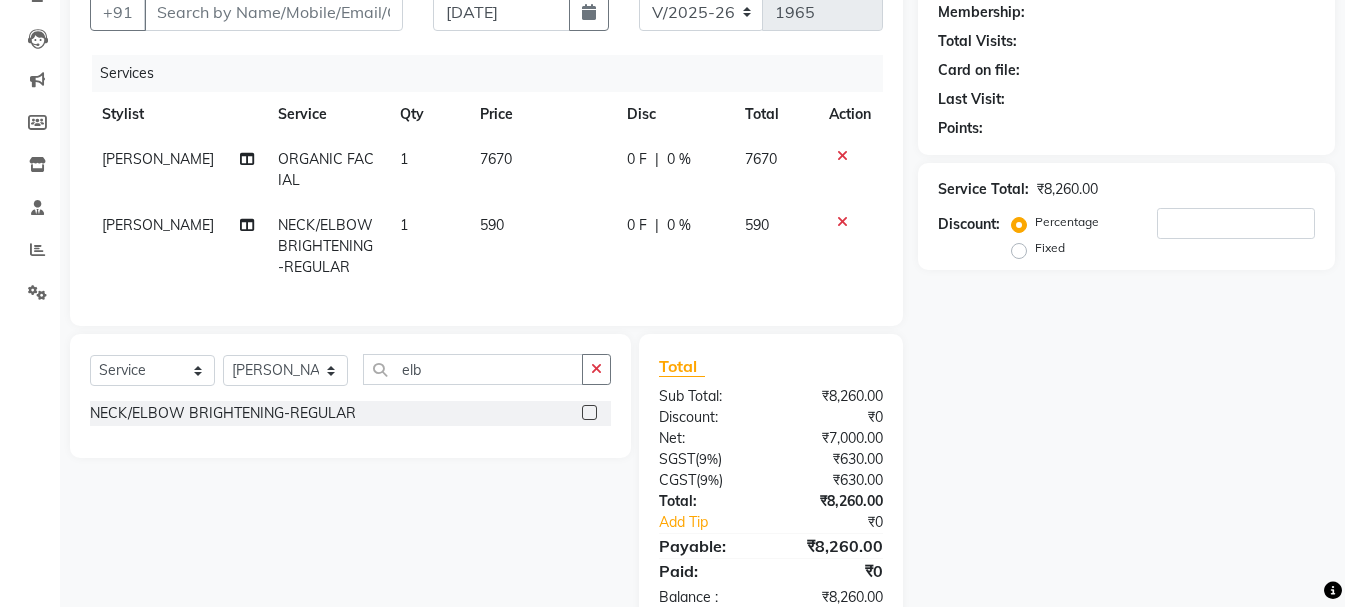 click 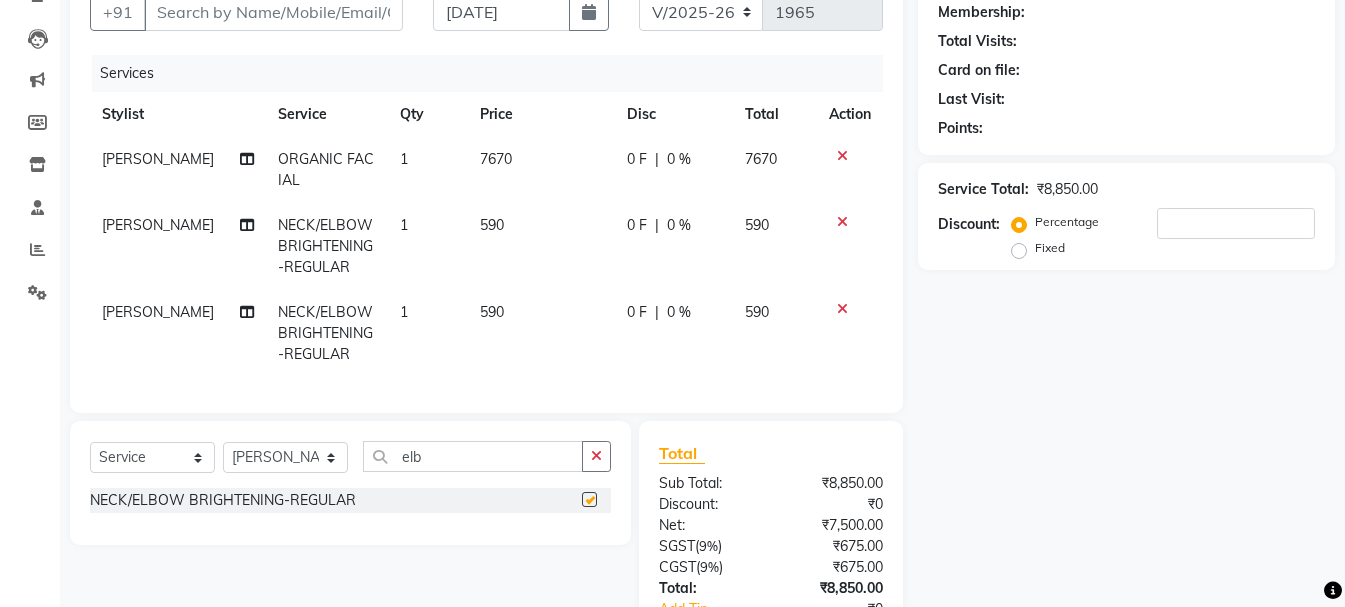 checkbox on "false" 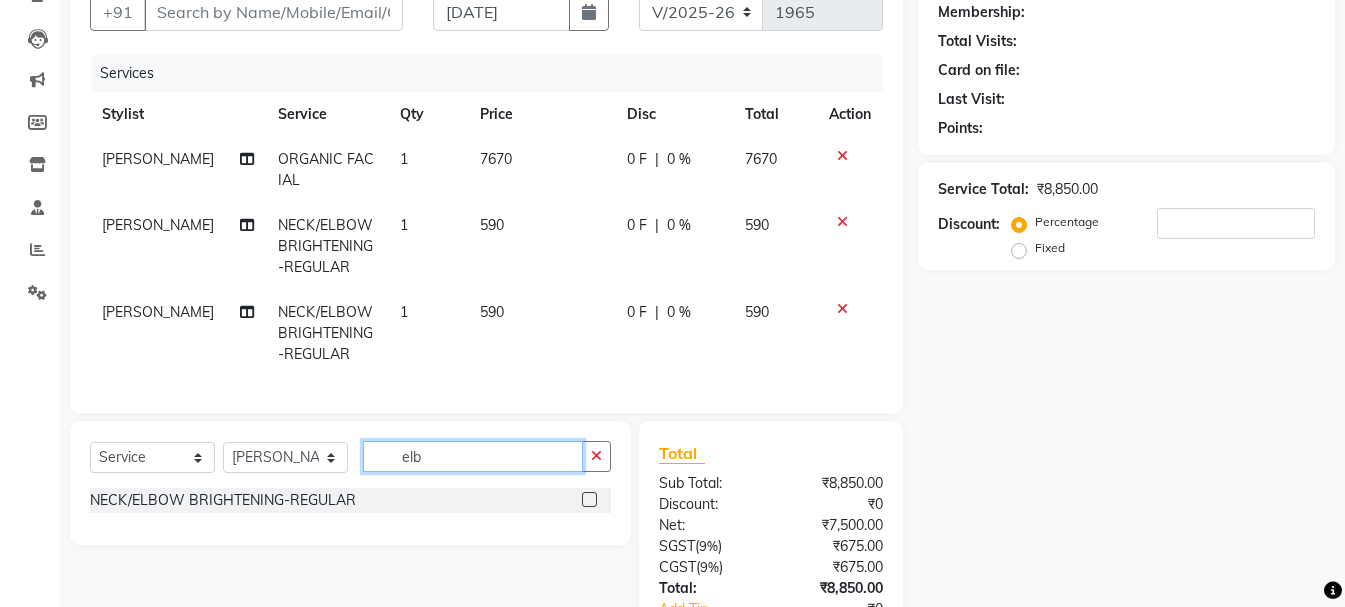 click on "elb" 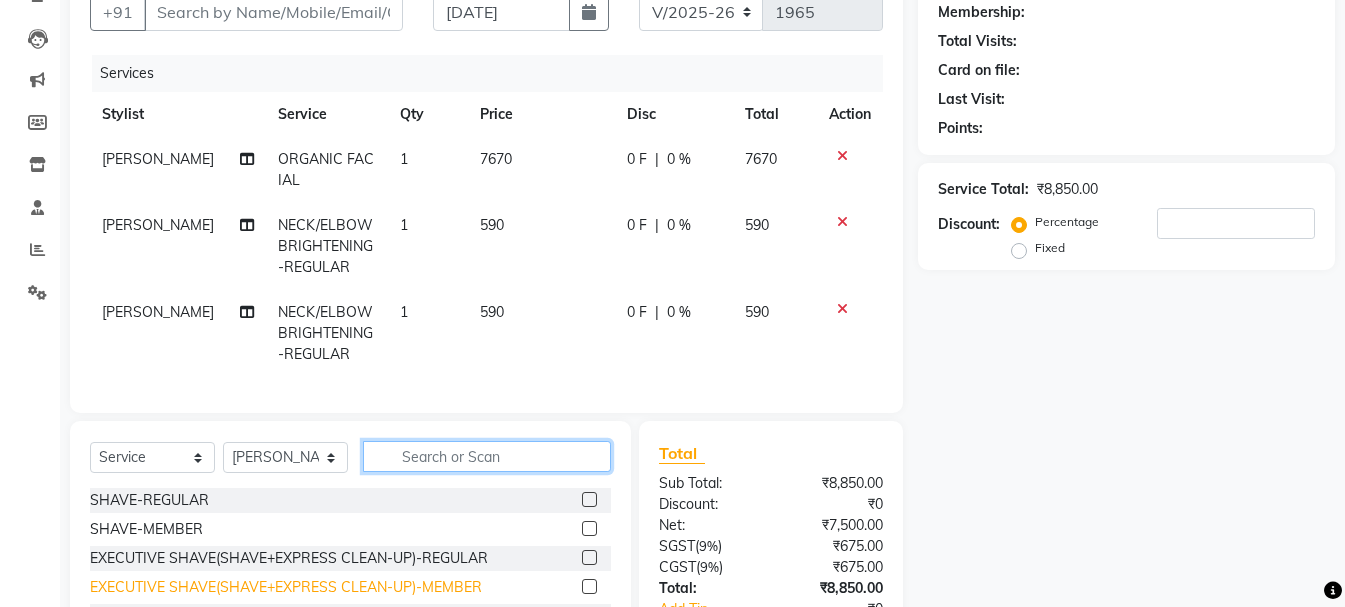 type 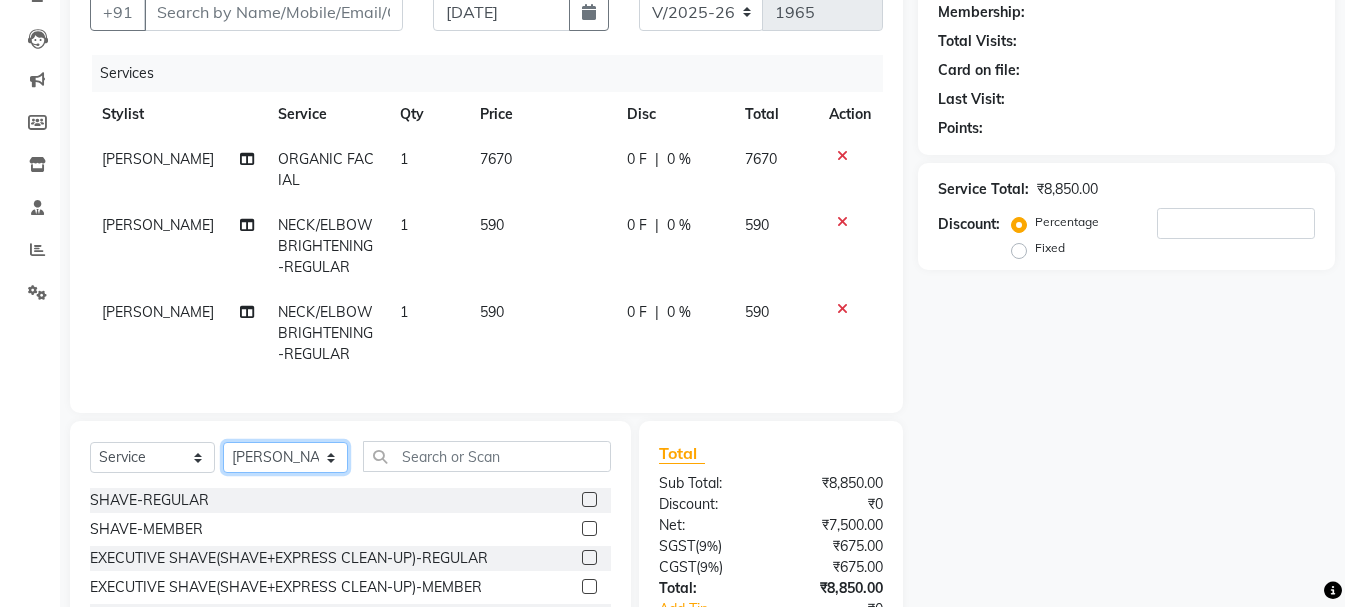 click on "Select Stylist [PERSON_NAME] kiran [PERSON_NAME] [PERSON_NAME] [PERSON_NAME] [PERSON_NAME] sandhya Vanasthalipuram Manager vinay" 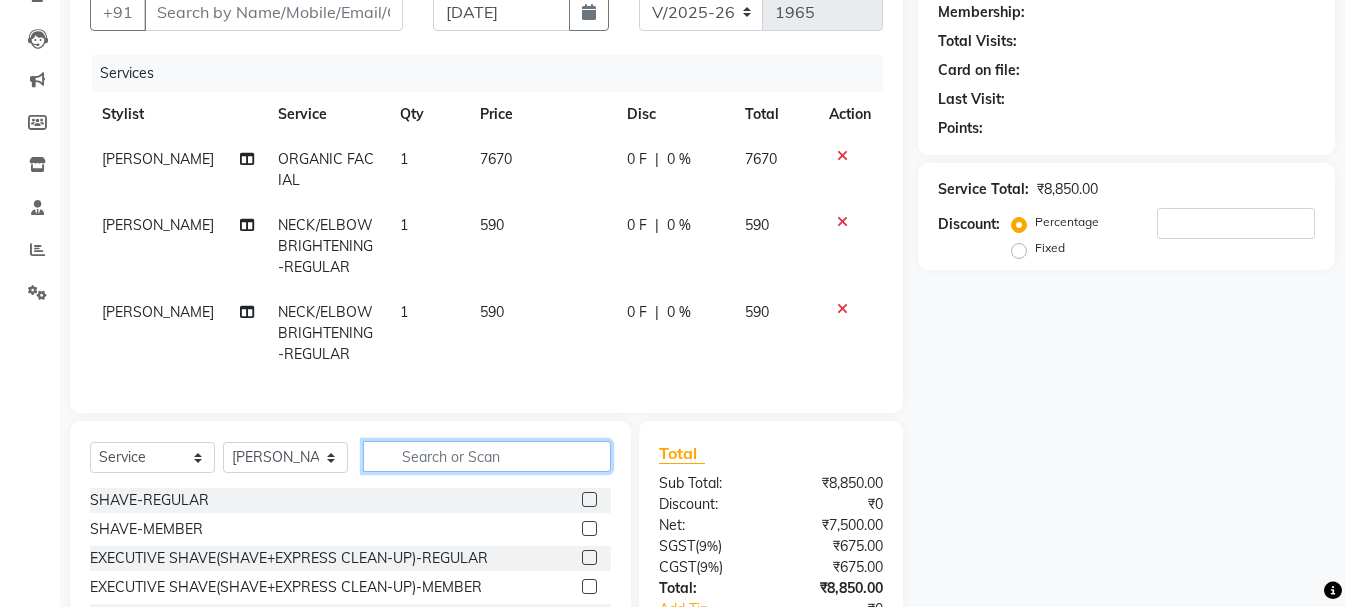 click 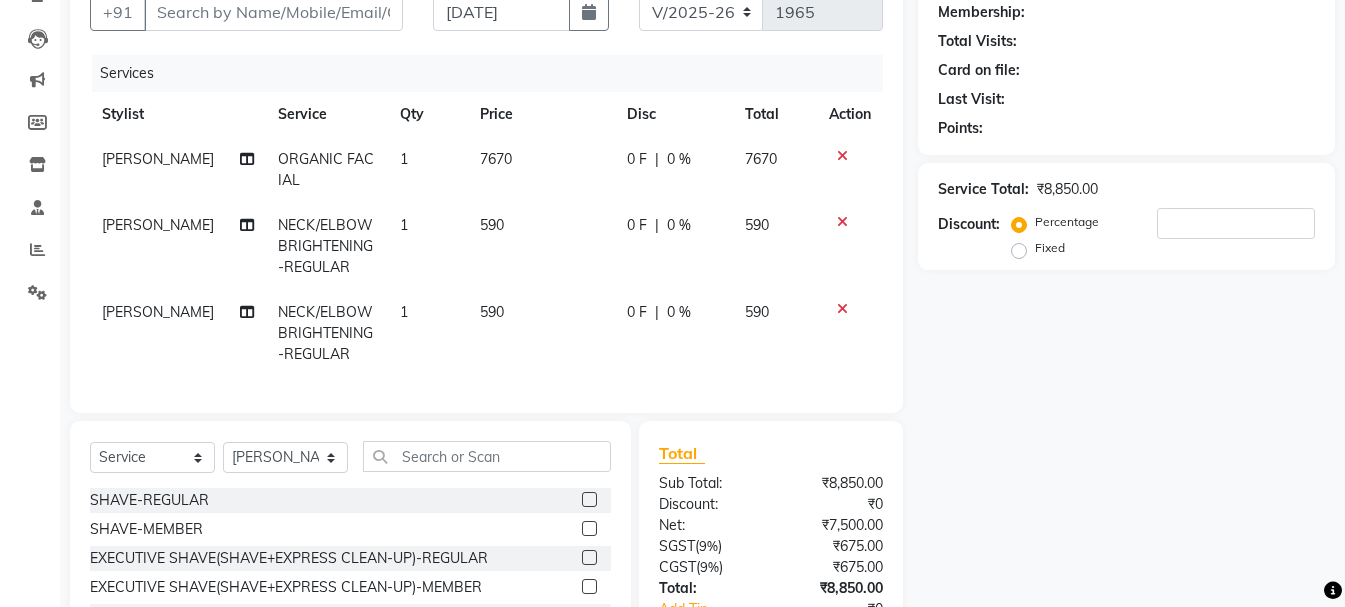 scroll, scrollTop: 289, scrollLeft: 0, axis: vertical 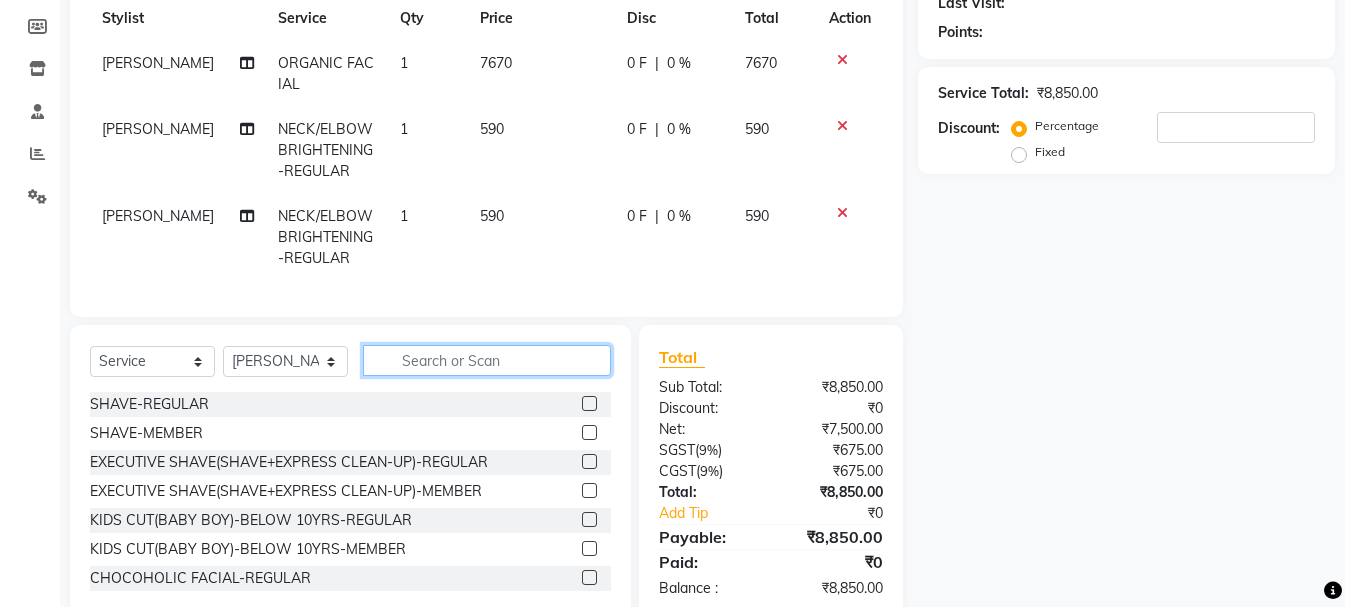 click 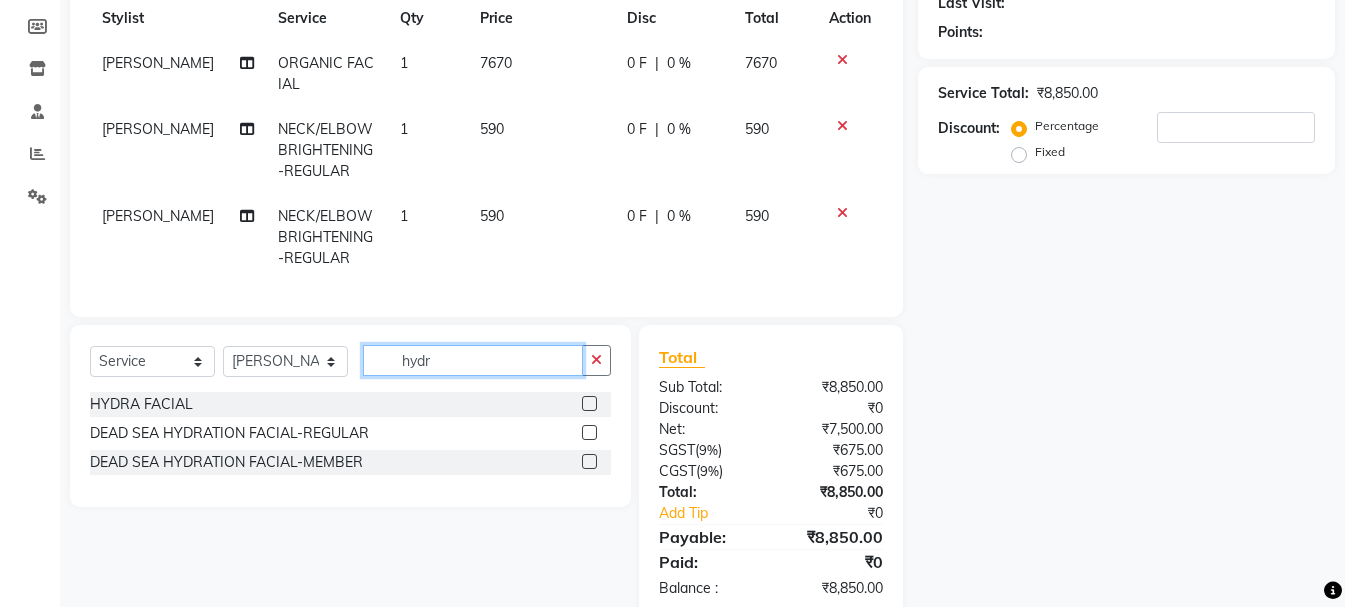 type on "hydr" 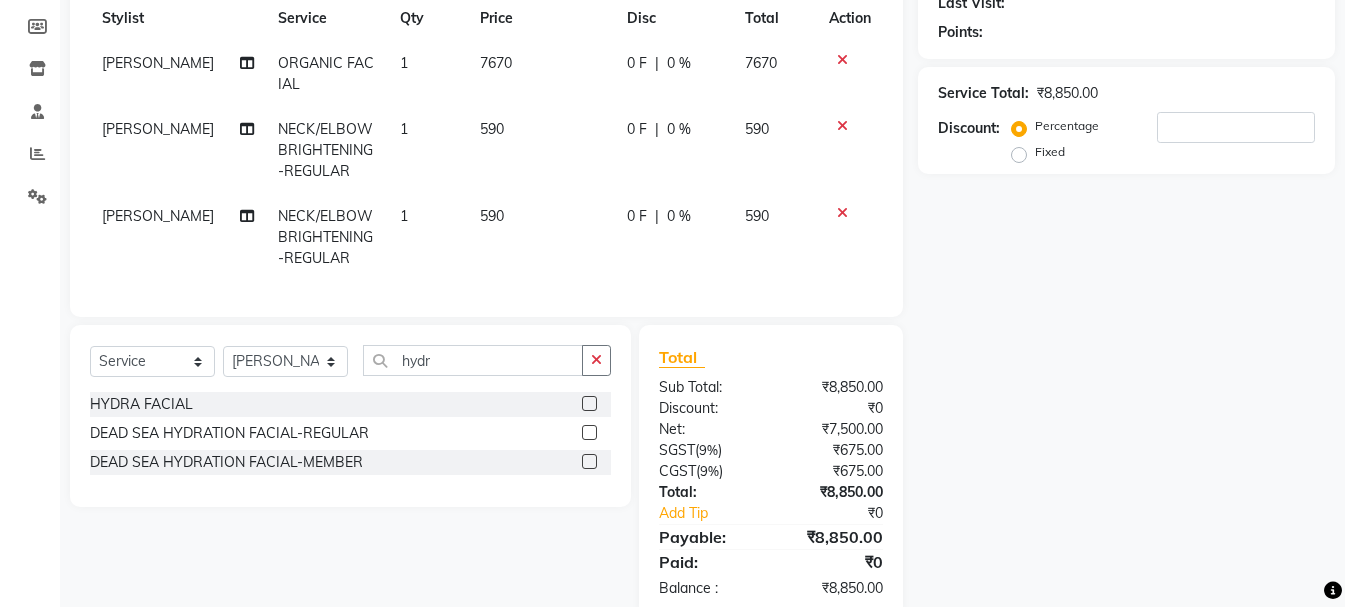 click 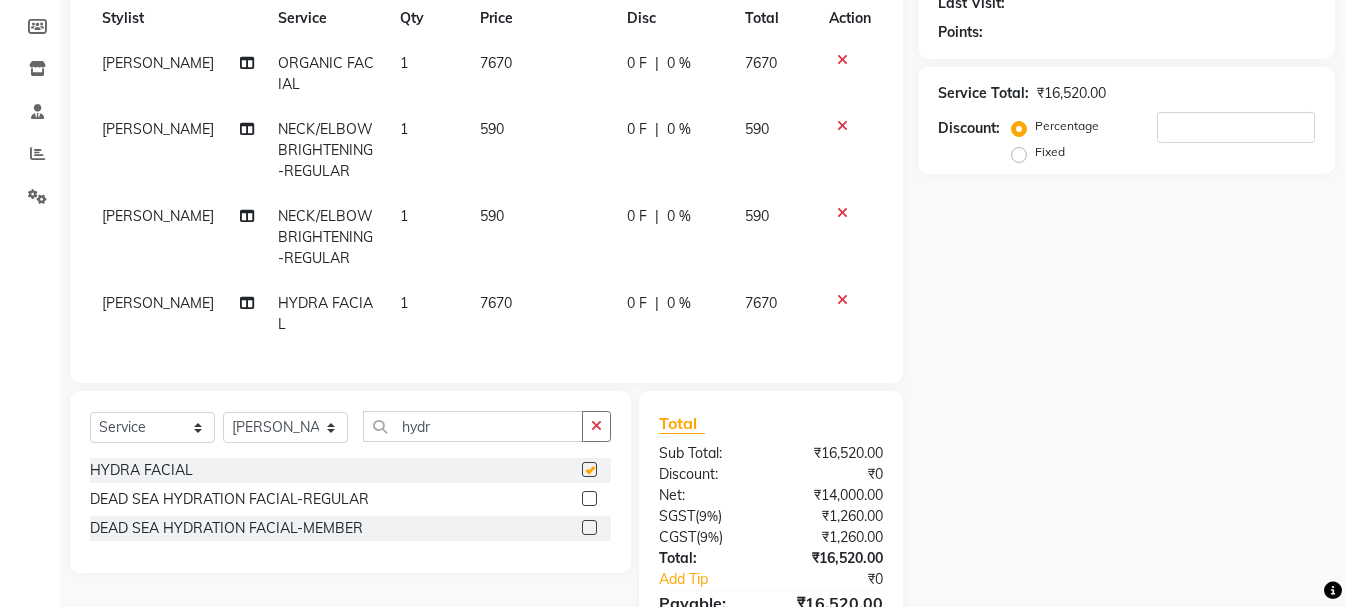 checkbox on "false" 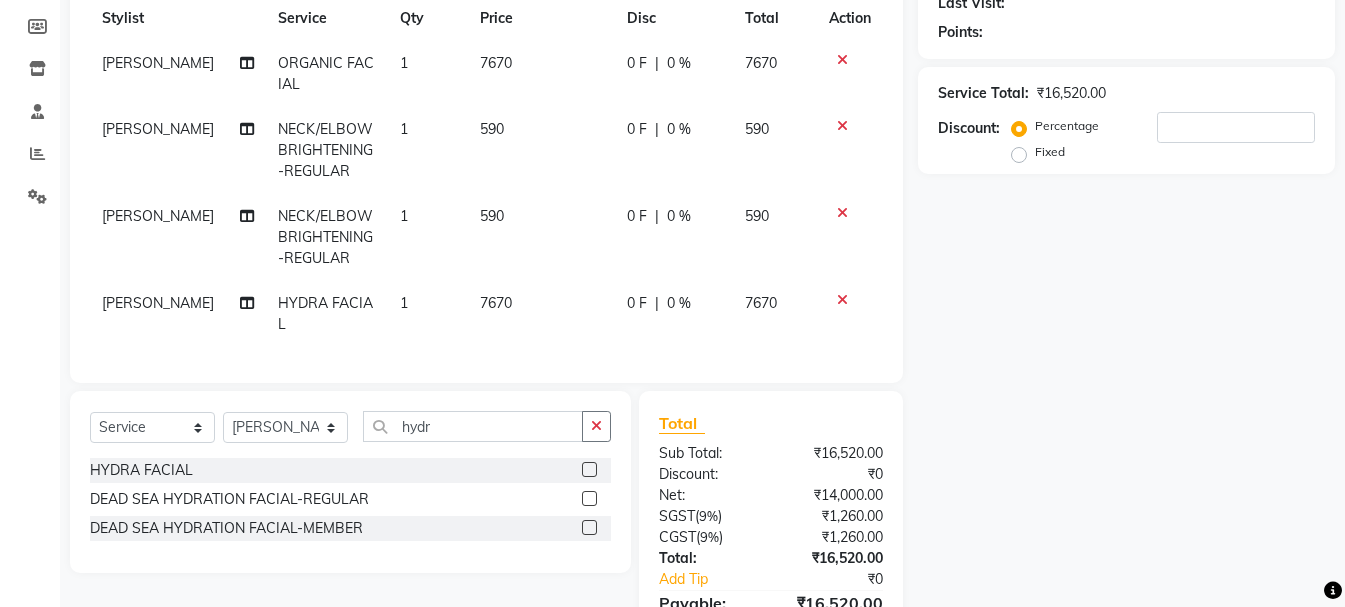 click on "7670" 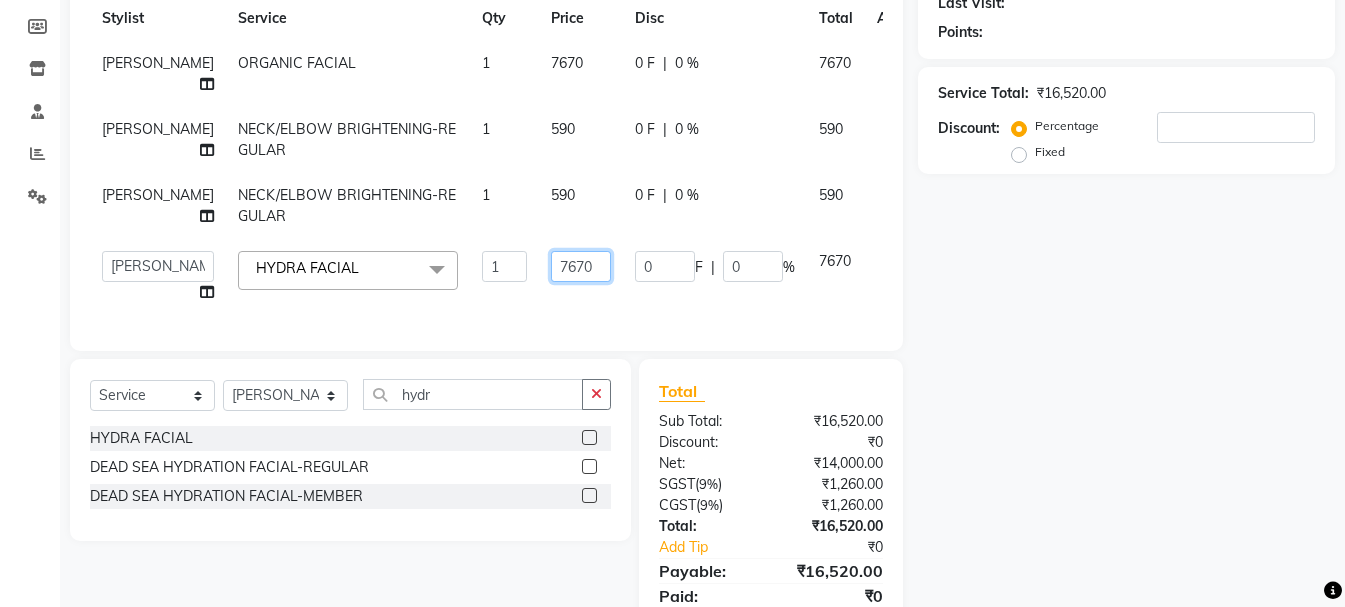 click on "7670" 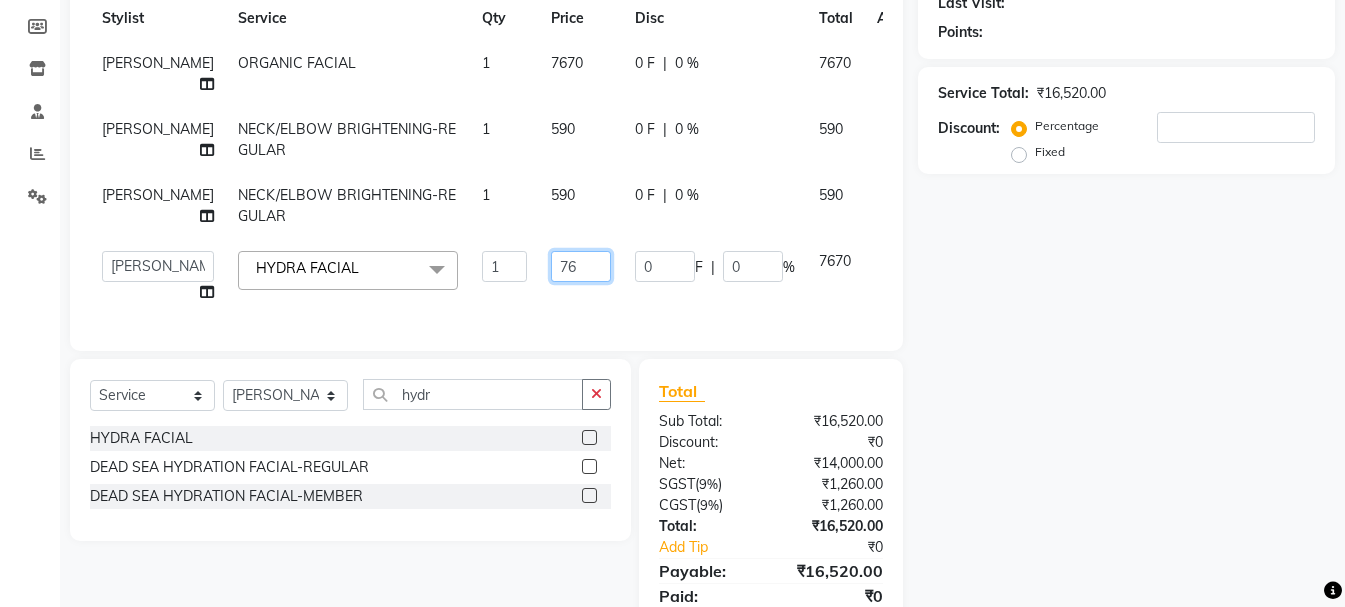 type on "7" 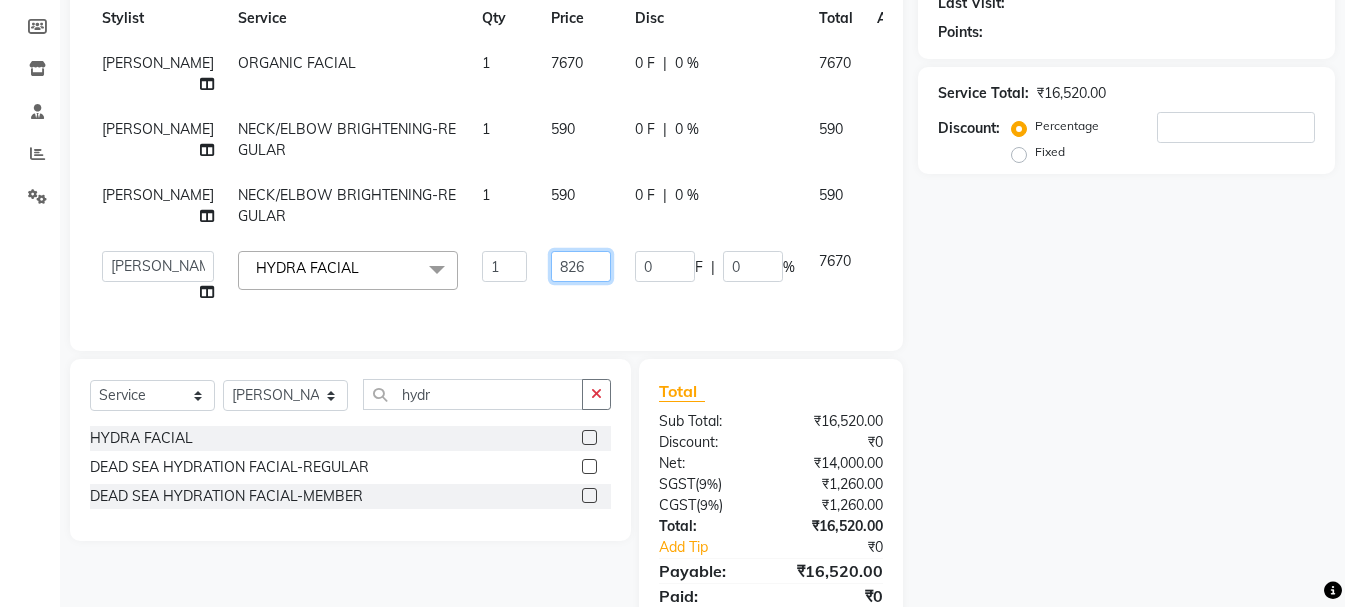 type on "8260" 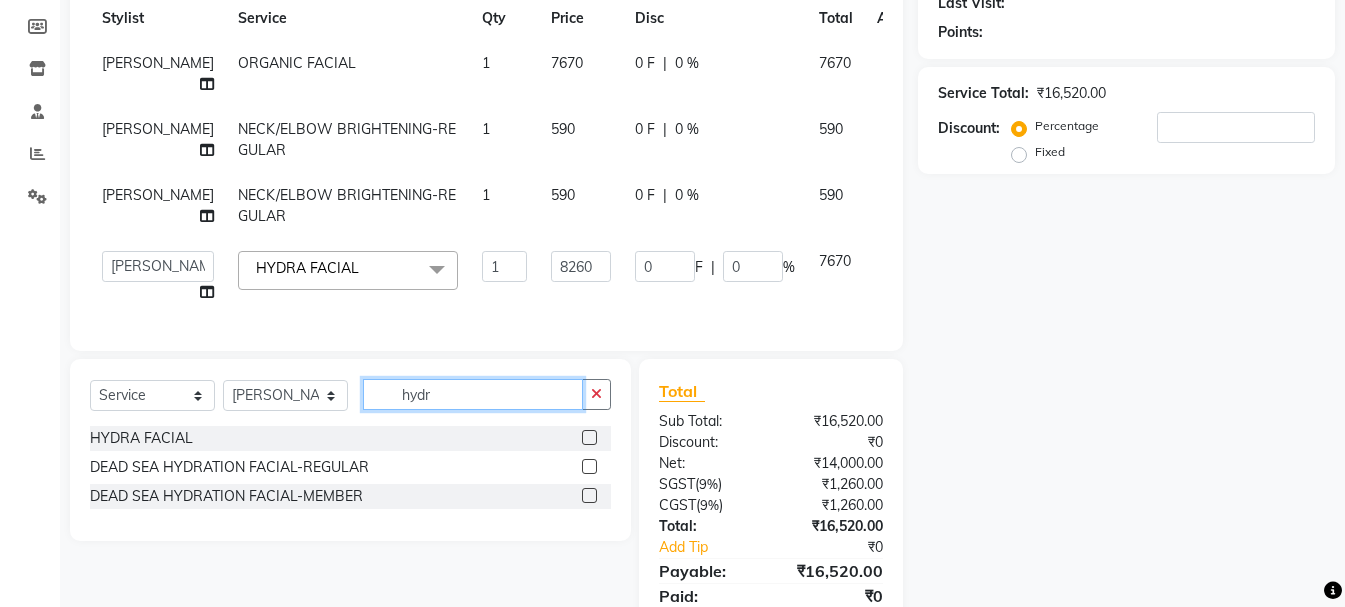 click on "Client +91 Date [DATE] Invoice Number V/2025 V/[PHONE_NUMBER] Services Stylist Service Qty Price Disc Total Action [PERSON_NAME] ORGANIC FACIAL 1 7670 0 F | 0 % 7670 [PERSON_NAME] NECK/ELBOW BRIGHTENING-REGULAR 1 590 0 F | 0 % 590 [PERSON_NAME] NECK/ELBOW BRIGHTENING-REGULAR 1 590 0 F | 0 % 590  [PERSON_NAME]   kiran   [PERSON_NAME]   [PERSON_NAME]   [PERSON_NAME]   [PERSON_NAME]   sandhya   Vanasthalipuram Manager   vinay  HYDRA FACIAL  x SHAVE-REGULAR SHAVE-MEMBER EXECUTIVE SHAVE(SHAVE+EXPRESS CLEAN-UP)-REGULAR EXECUTIVE SHAVE(SHAVE+EXPRESS CLEAN-UP)-MEMBER KIDS CUT(BABY BOY)-BELOW 10YRS-REGULAR KIDS CUT(BABY BOY)-BELOW 10YRS-MEMBER CHOCOHOLIC FACIAL-REGULAR CHOCOHOLIC FACIAL-MEMBER OMG CHARCOAL FACIAL-REGULAR OMG CHARCOAL FACIAL-MEMBER SENSI GLOW FACIAL-REGULAR SENSI GLOW FACIAL-MEMBER SKIN BRIGHTENING FACIAL-REGULAR SKIN BRIGHTENING FACIAL-MEMBER ULTIMO GOLD FACIAL-REGULAR ULTIMO GOLD FACIAL-MEMBER ILLUMINATING FACIAL WITH GOJIBERRY-REGULAR ILLUMINATING FACIAL WITH GOJIBERRY-MEMBER REJUVENATE MASK-REGULAR [MEDICAL_DATA] 1 0" 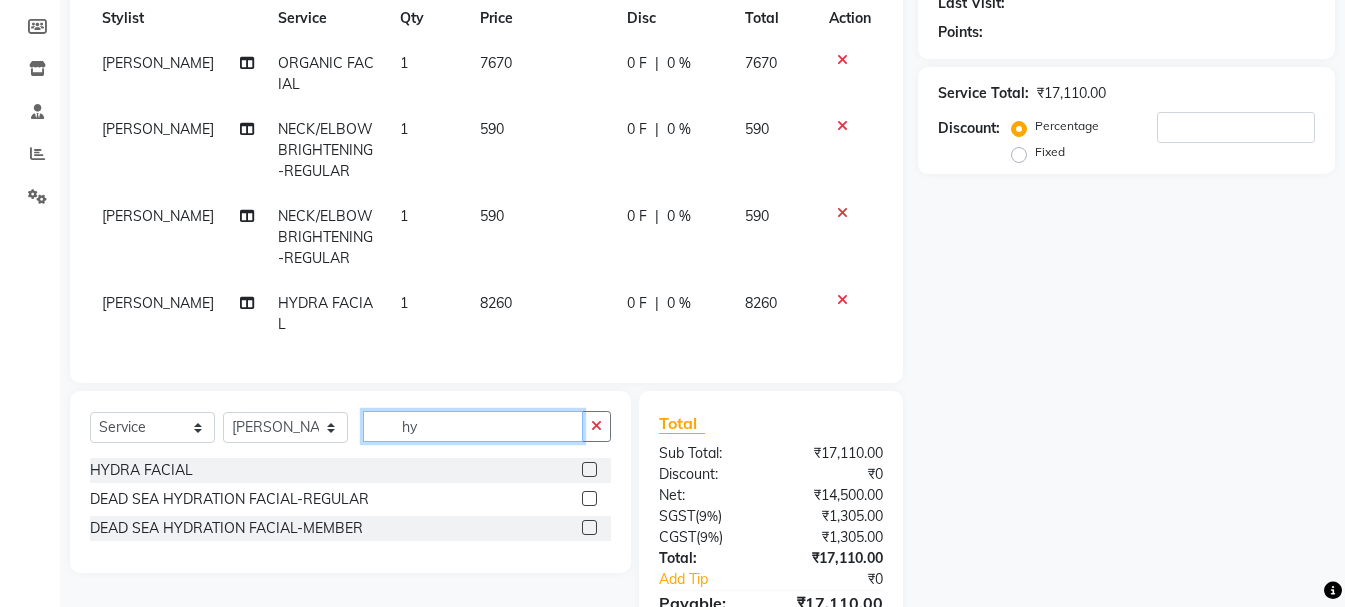type on "h" 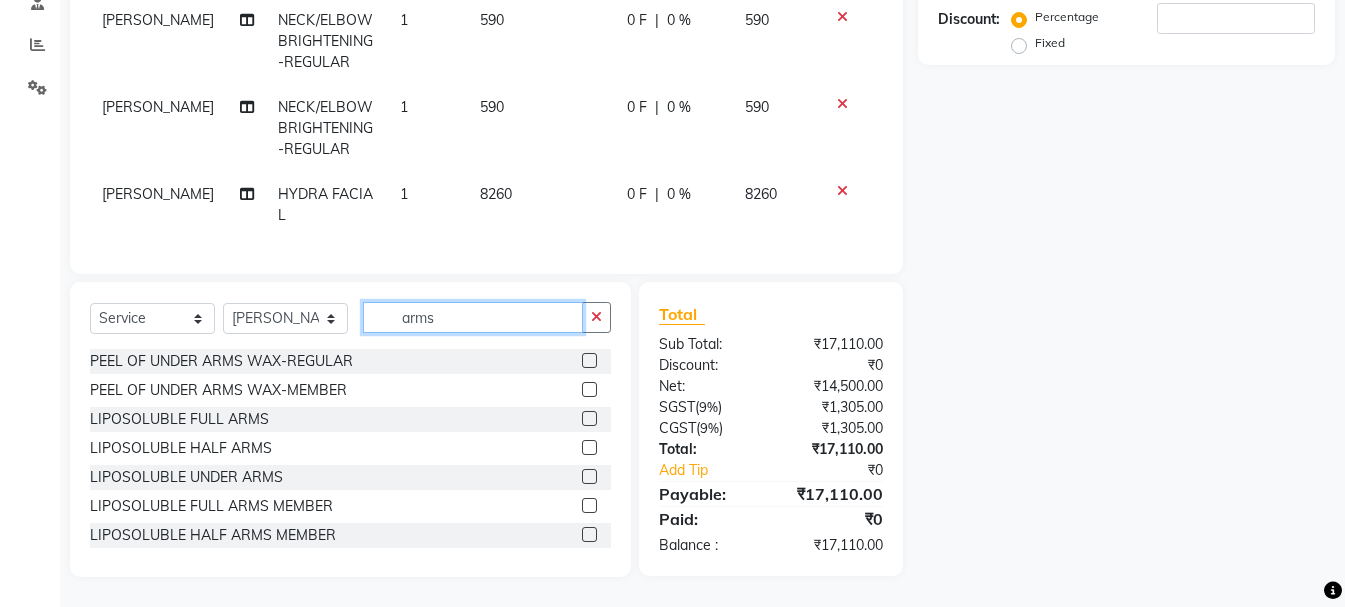 scroll, scrollTop: 413, scrollLeft: 0, axis: vertical 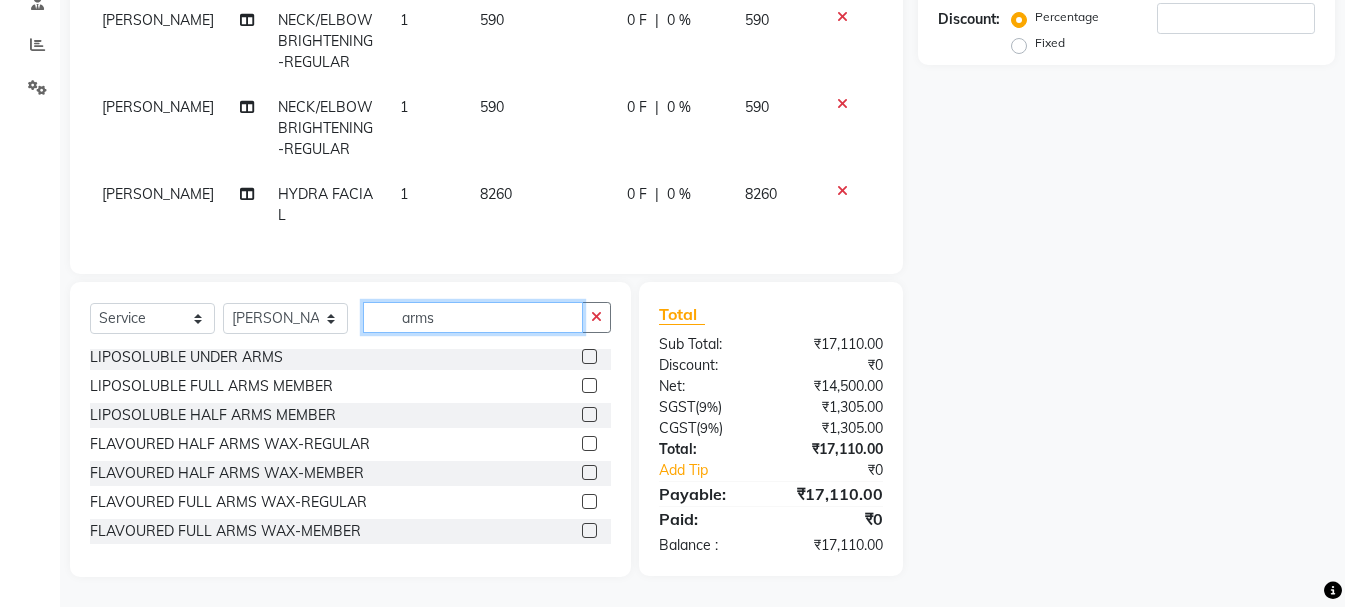 click on "arms" 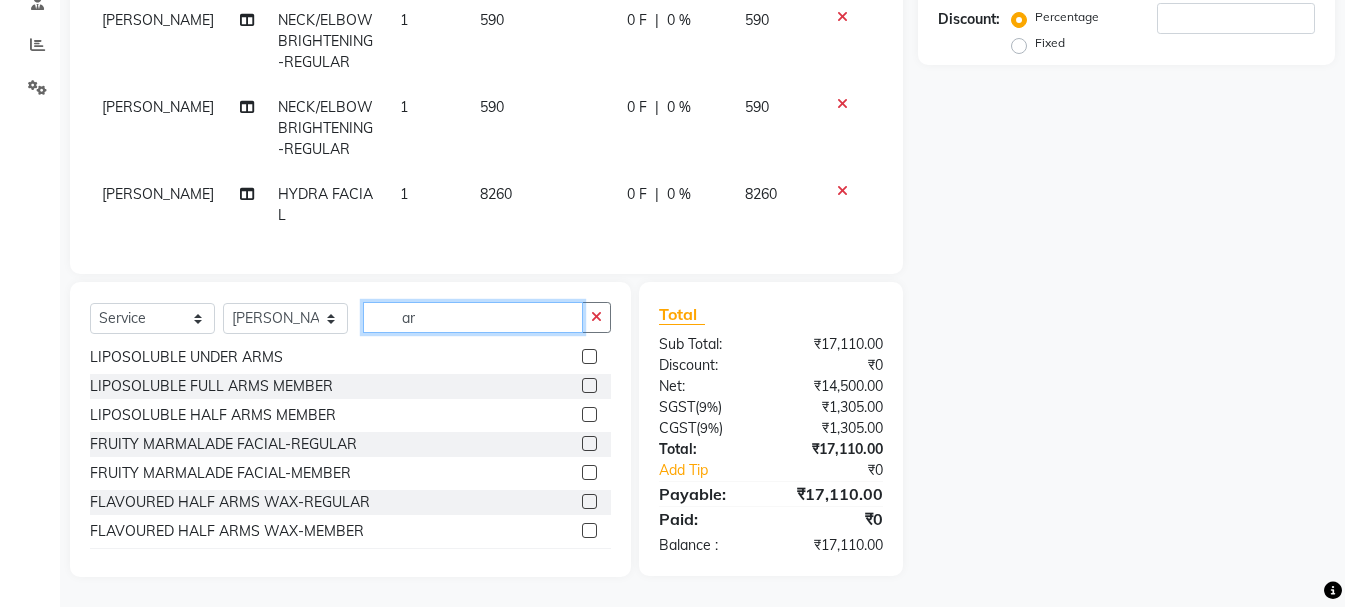type on "a" 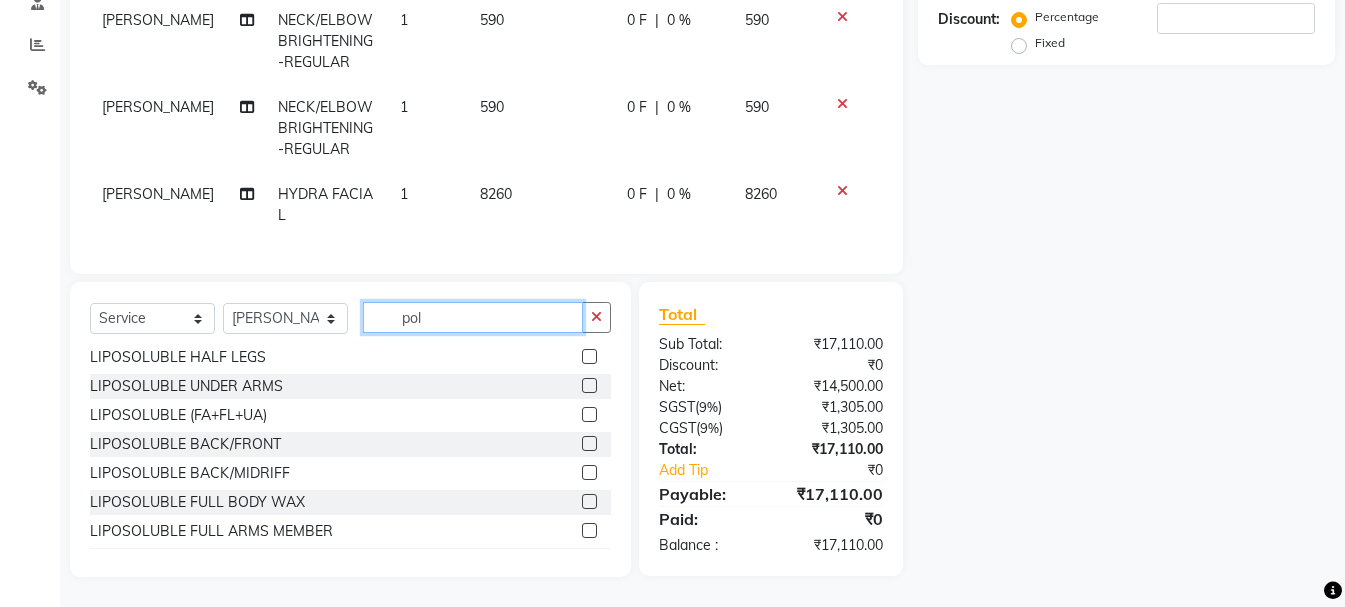 scroll, scrollTop: 0, scrollLeft: 0, axis: both 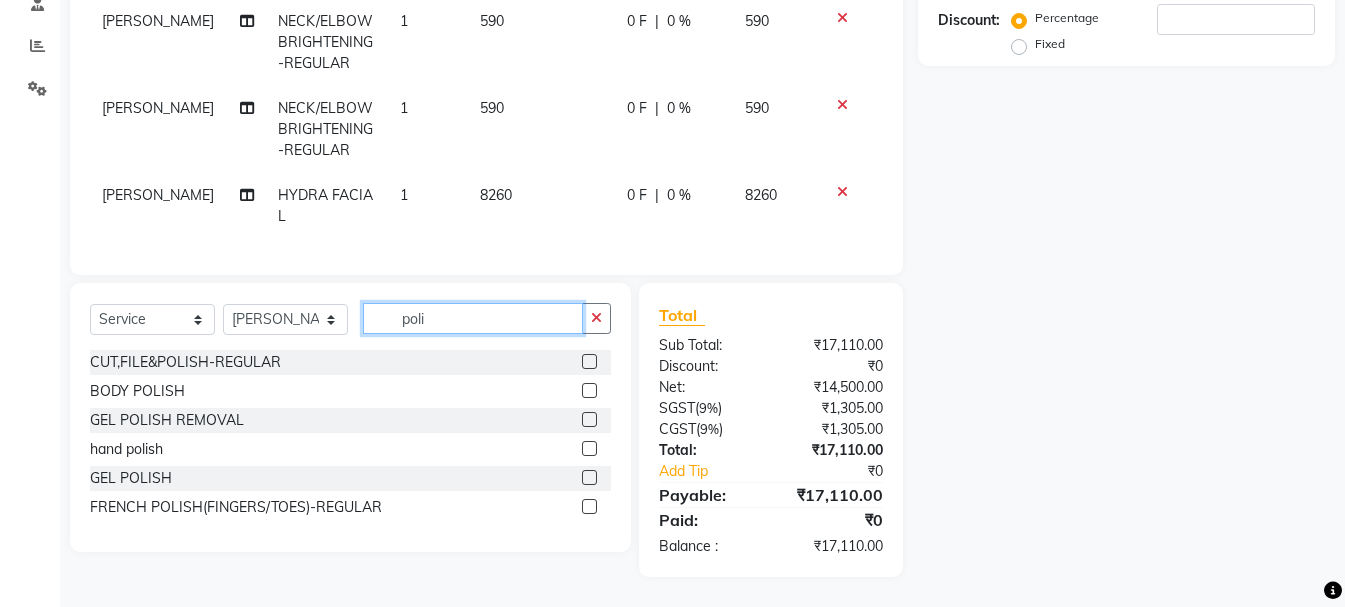 type on "poli" 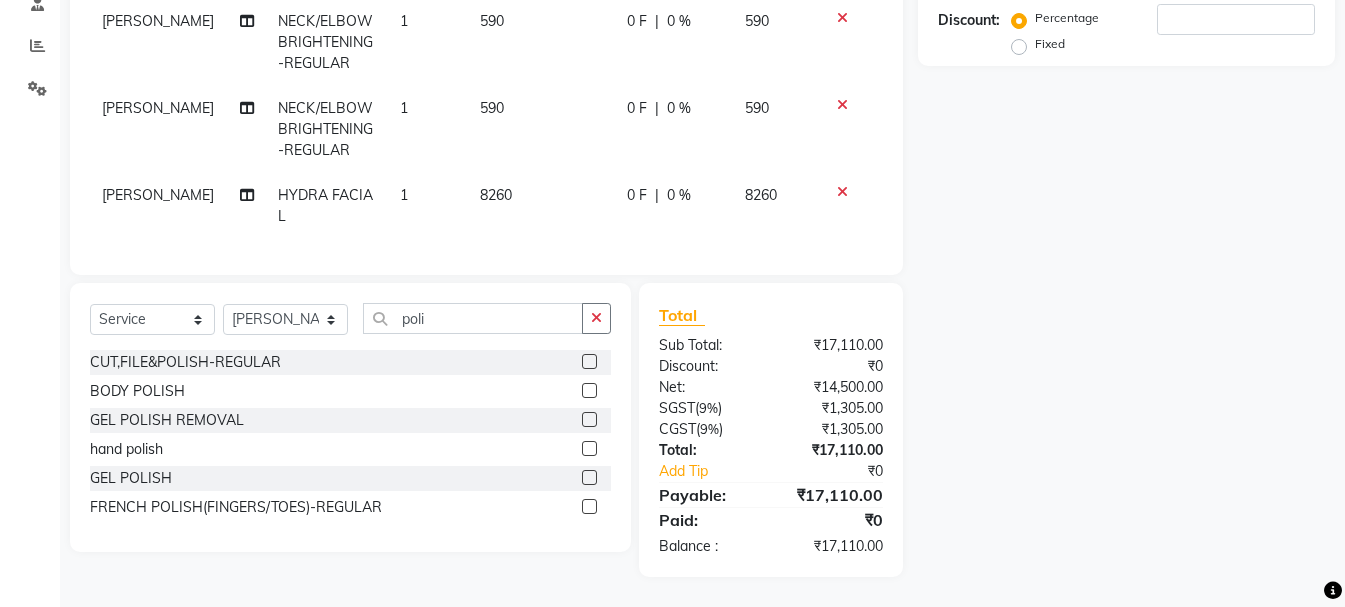 click 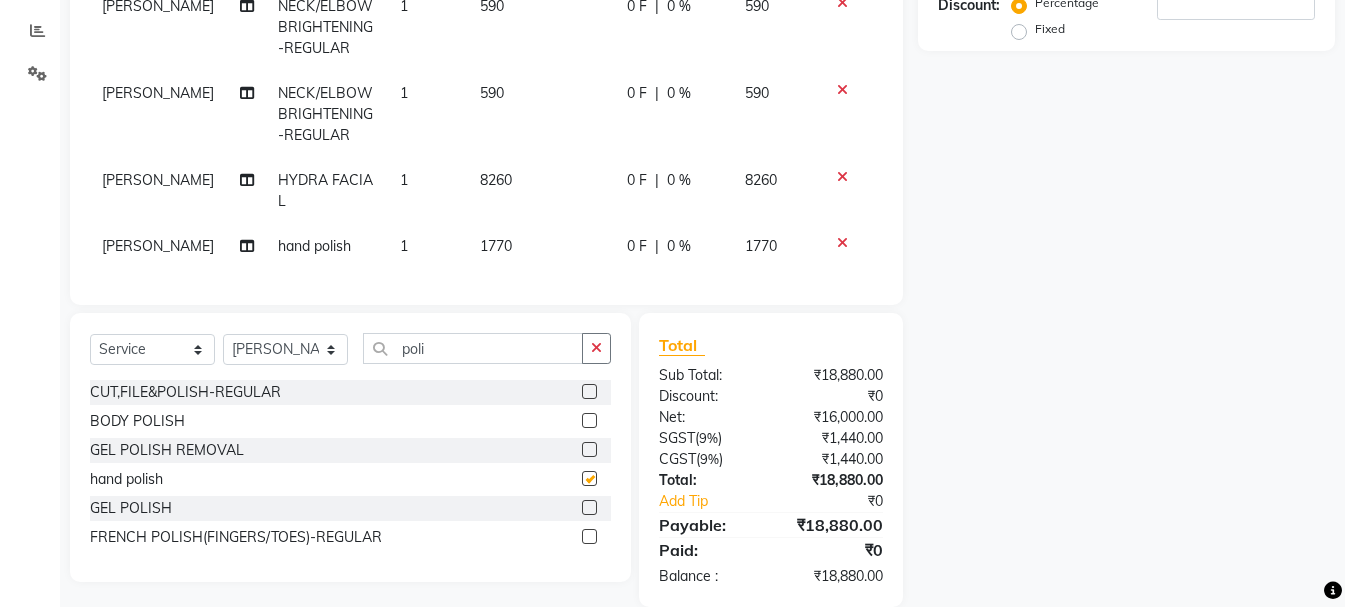 checkbox on "false" 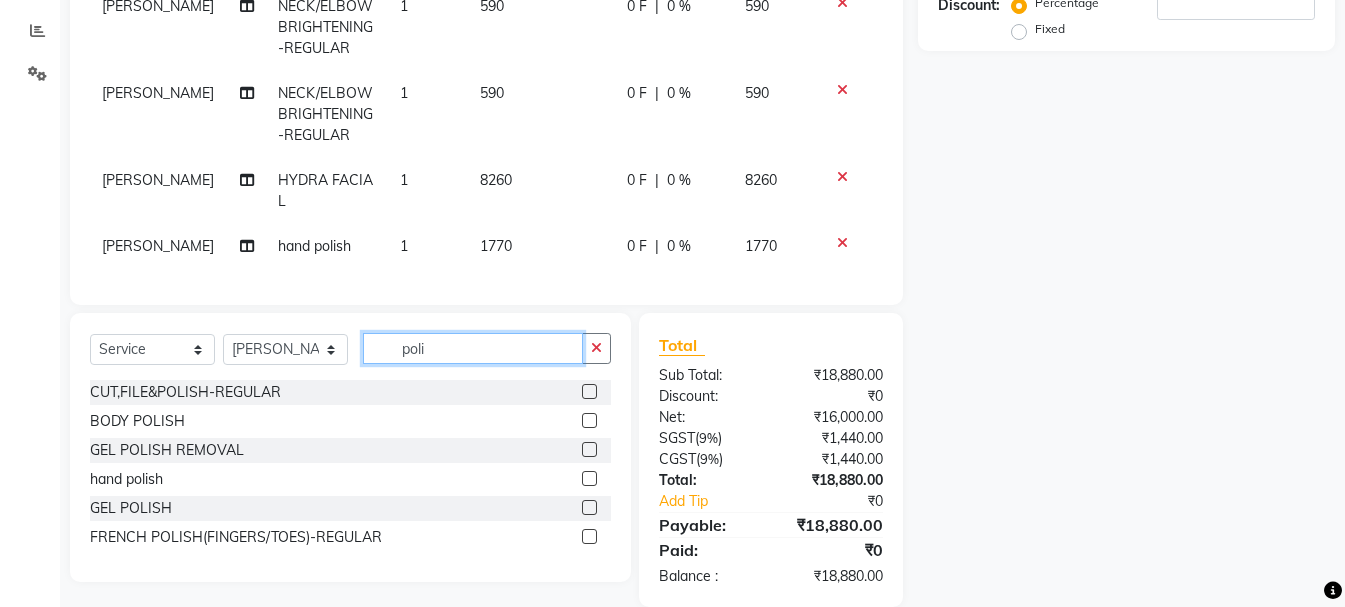 click on "poli" 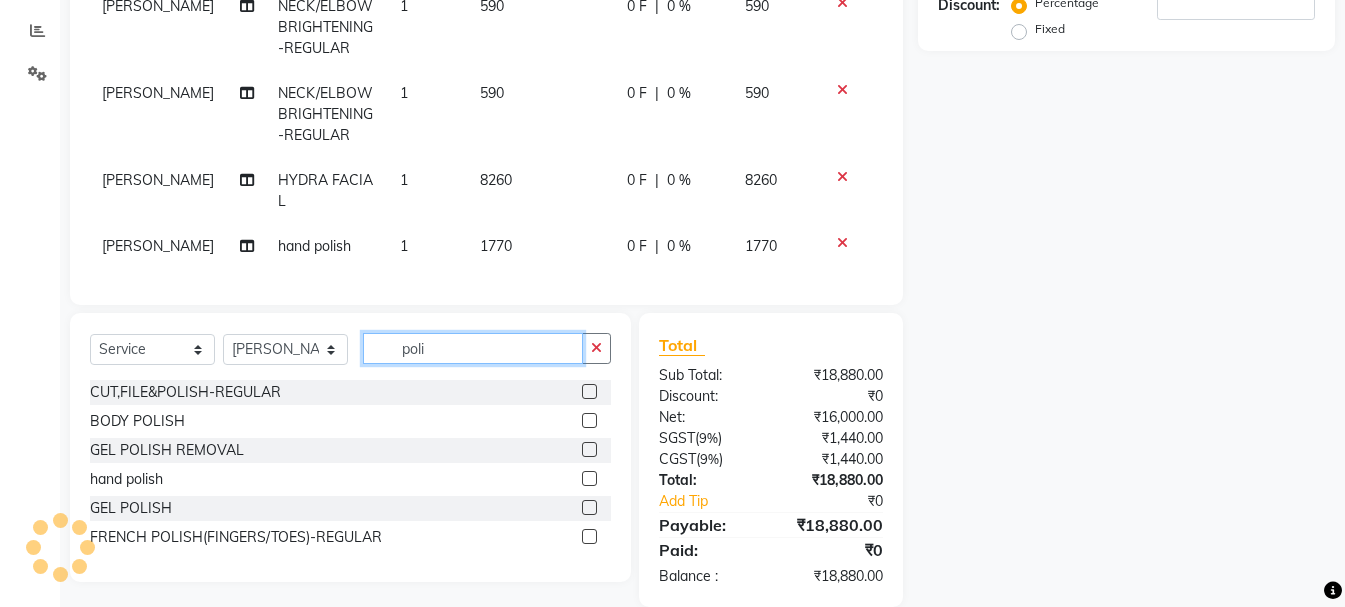 click on "poli" 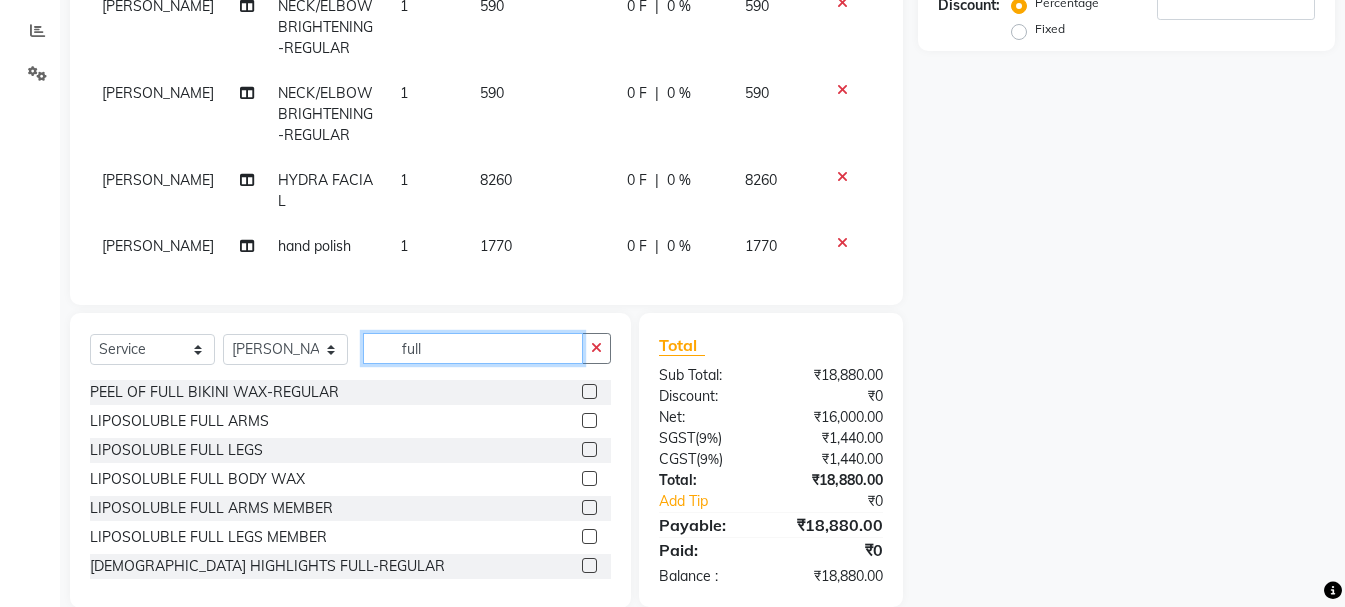 type on "full" 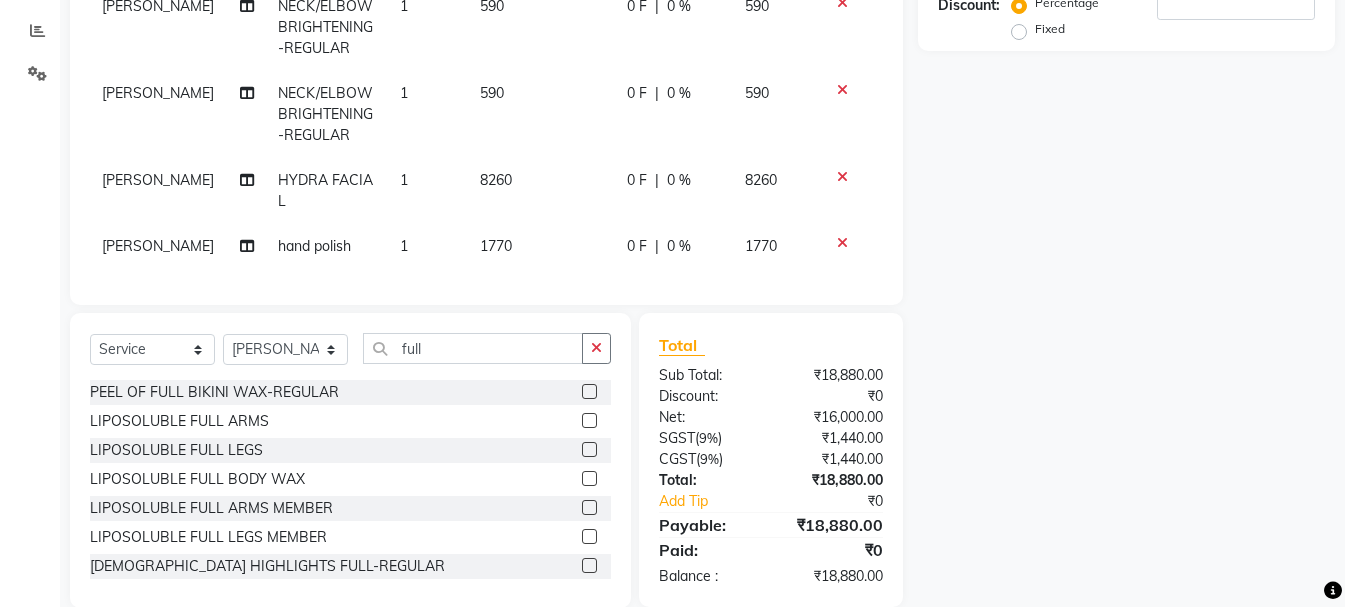 click 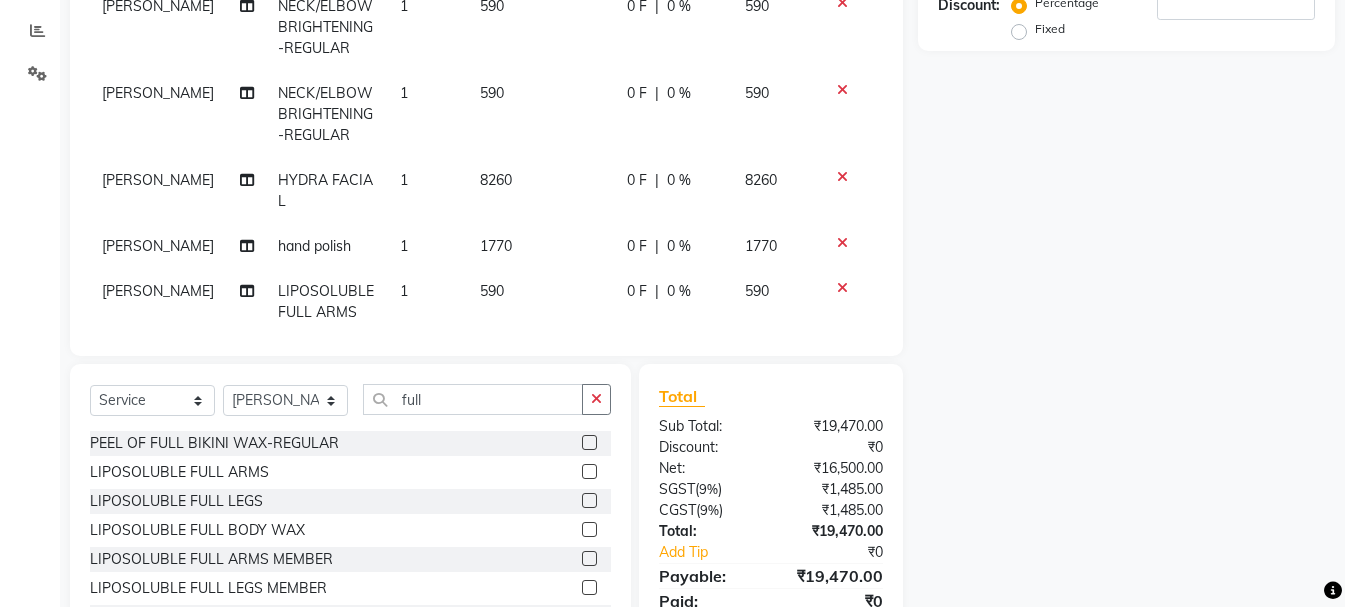 checkbox on "false" 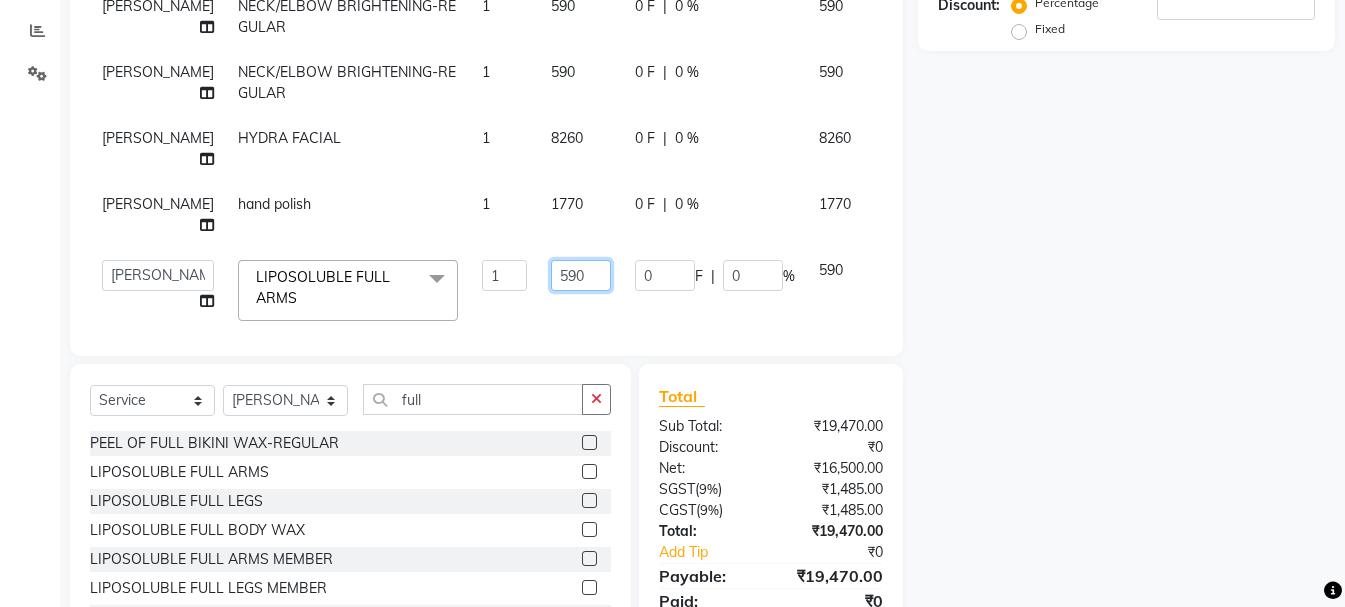 drag, startPoint x: 540, startPoint y: 253, endPoint x: 543, endPoint y: 243, distance: 10.440307 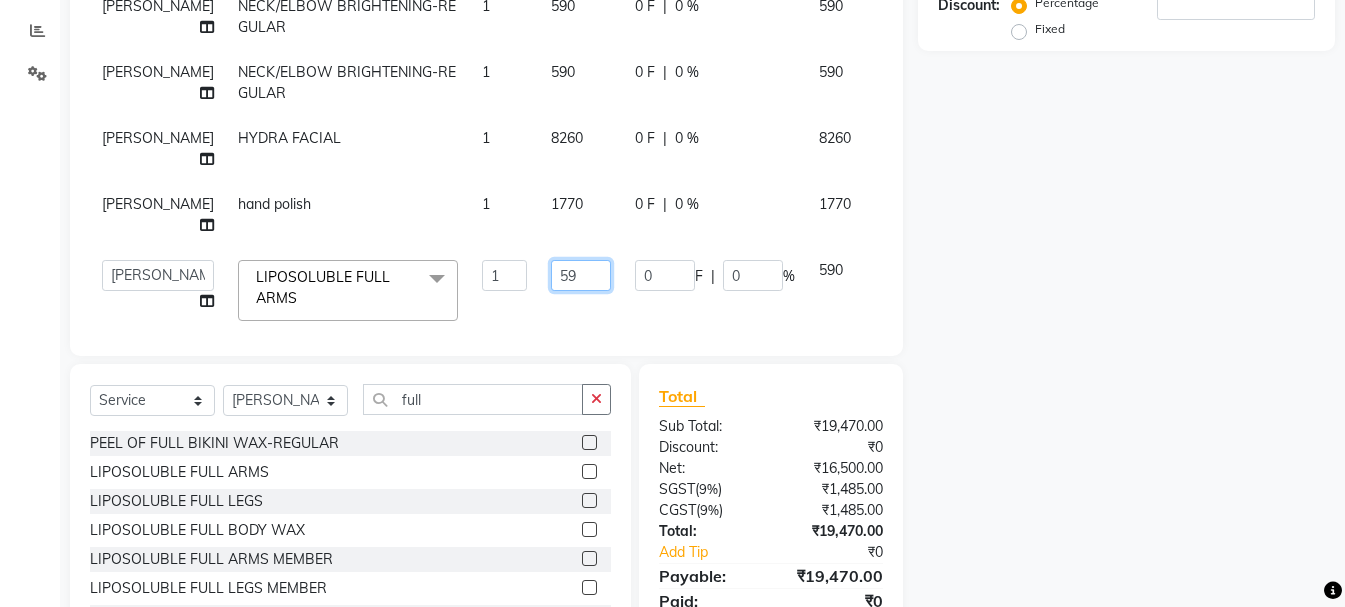 type on "5" 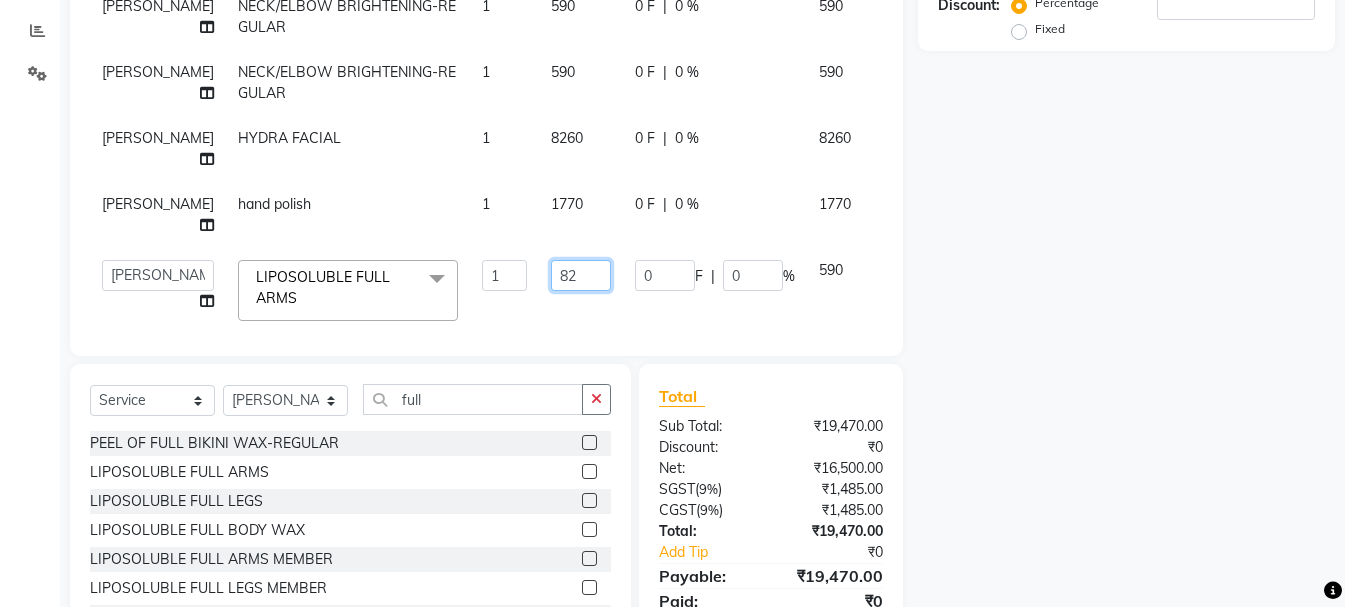 type on "826" 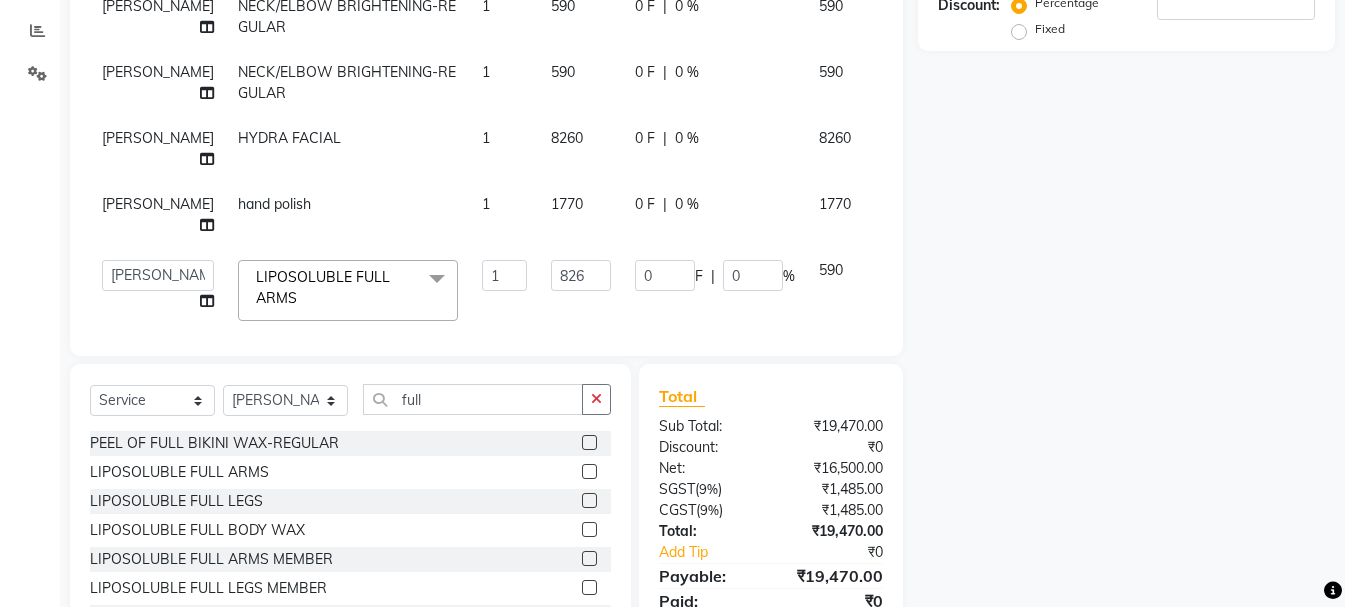 click on "Name: Membership: Total Visits: Card on file: Last Visit:  Points:  Service Total:  ₹19,470.00  Discount:  Percentage   Fixed" 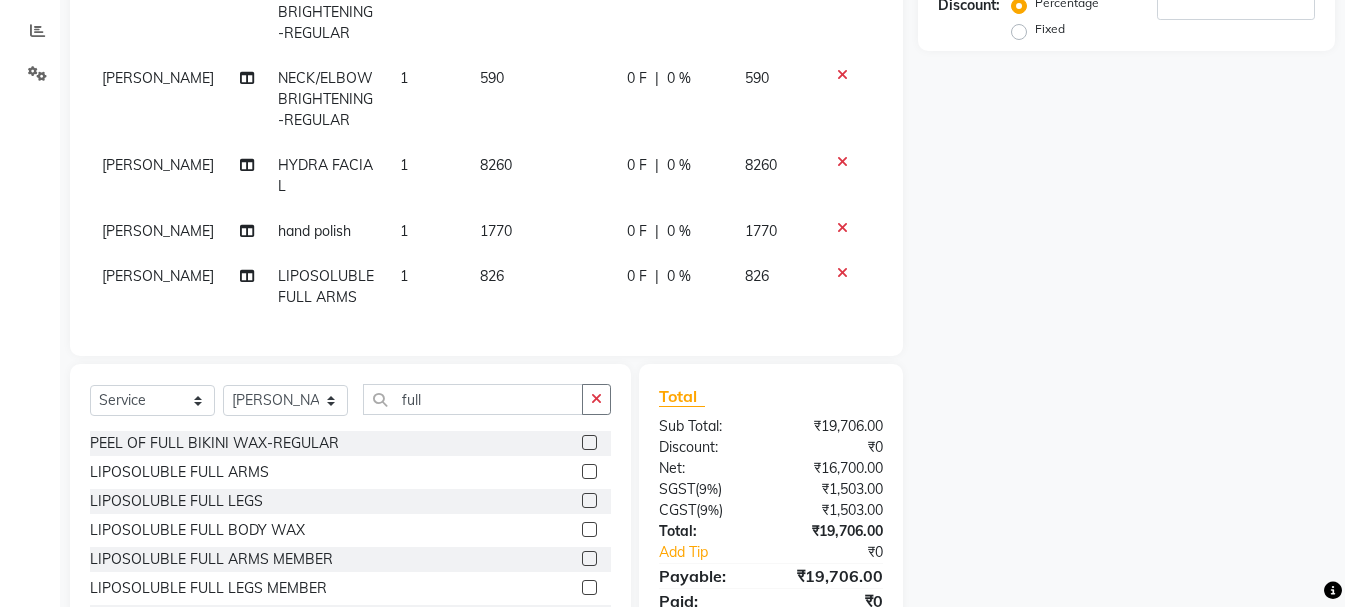 scroll, scrollTop: 30, scrollLeft: 0, axis: vertical 